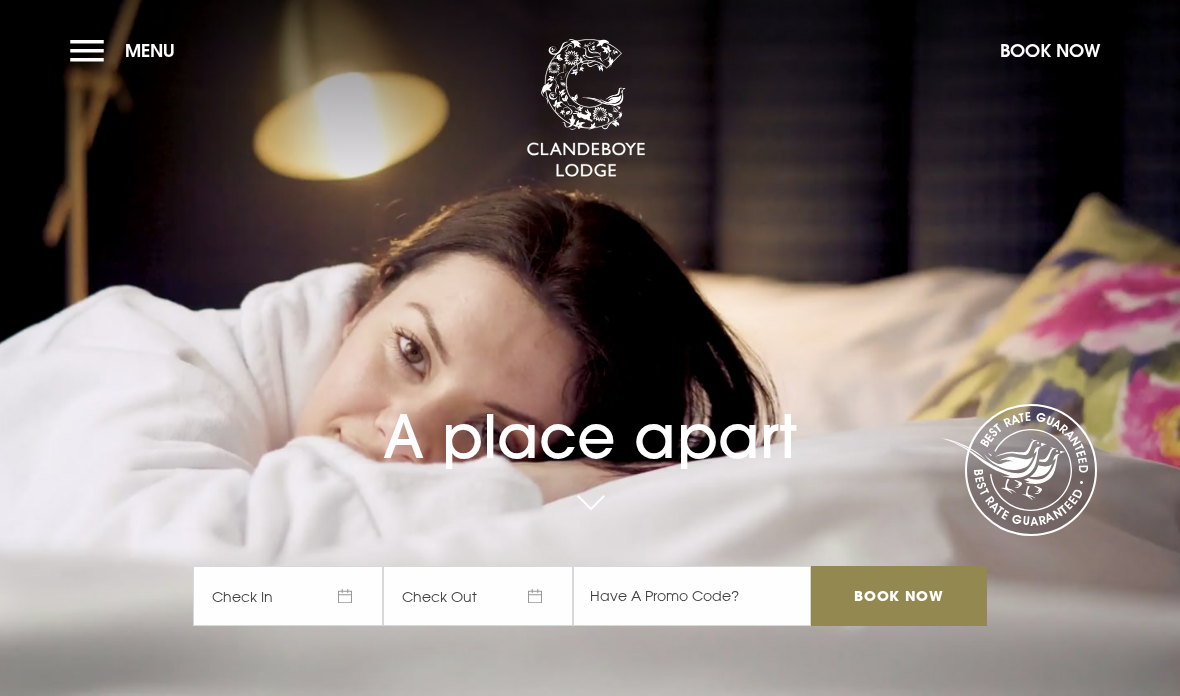 scroll, scrollTop: 0, scrollLeft: 0, axis: both 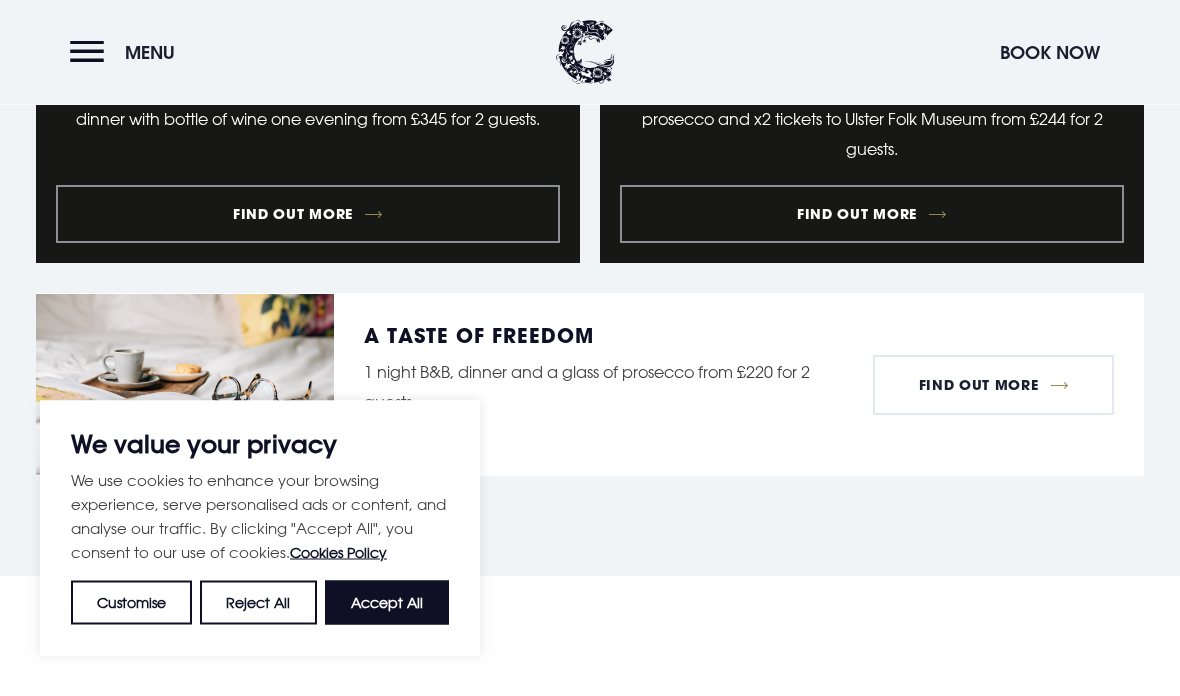 click on "Accept All" at bounding box center (387, 603) 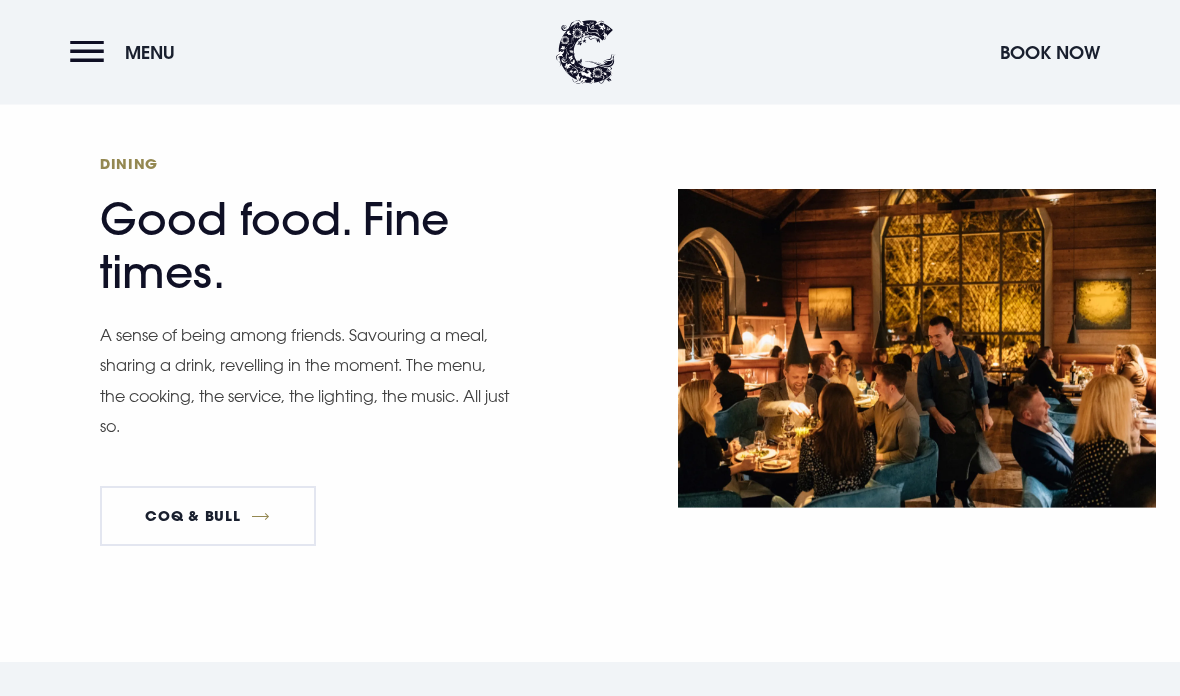 scroll, scrollTop: 2923, scrollLeft: 0, axis: vertical 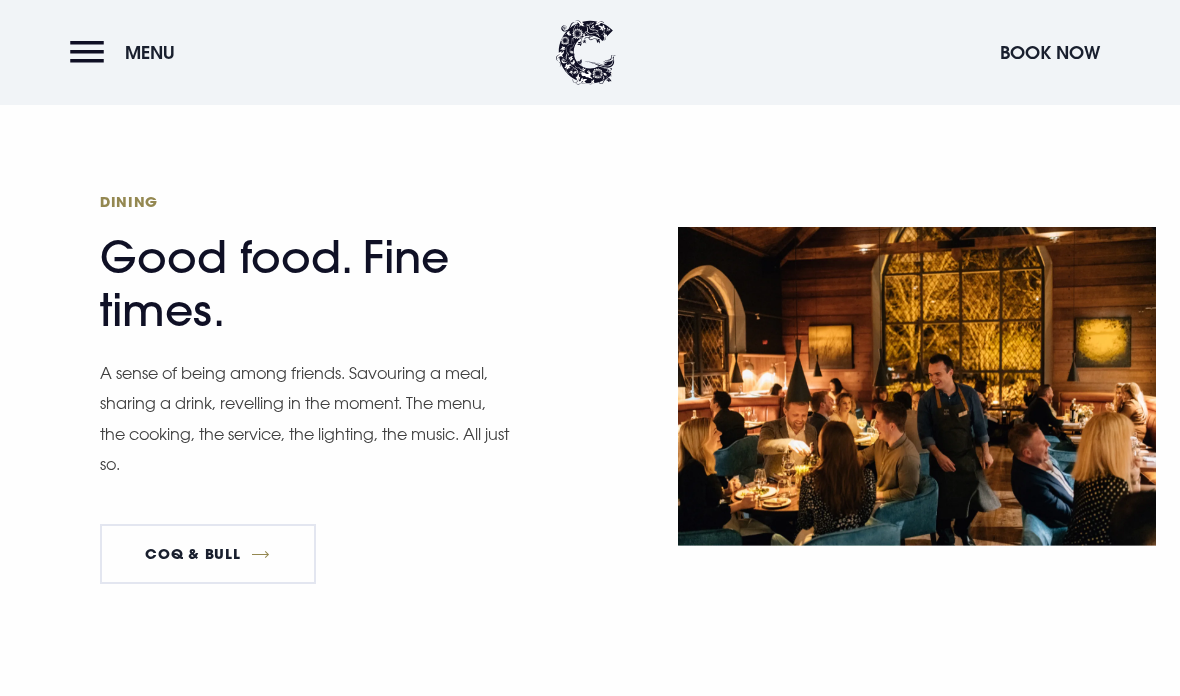 click on "Menu" at bounding box center (127, 52) 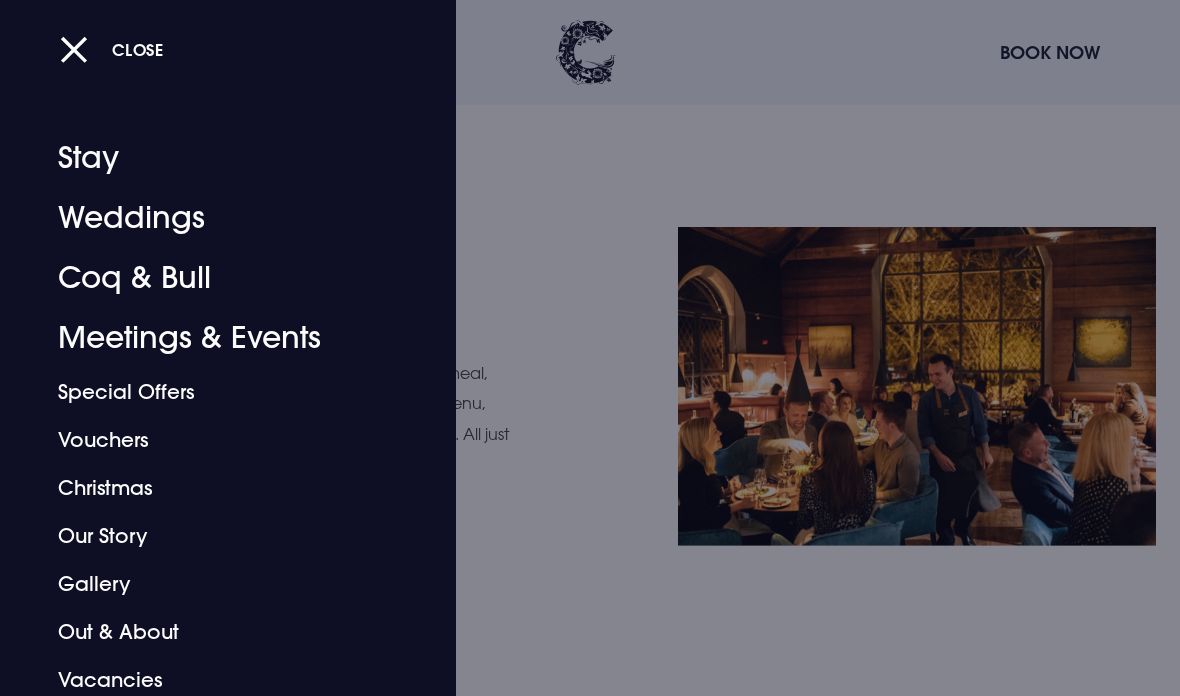 click on "Gallery" at bounding box center (214, 584) 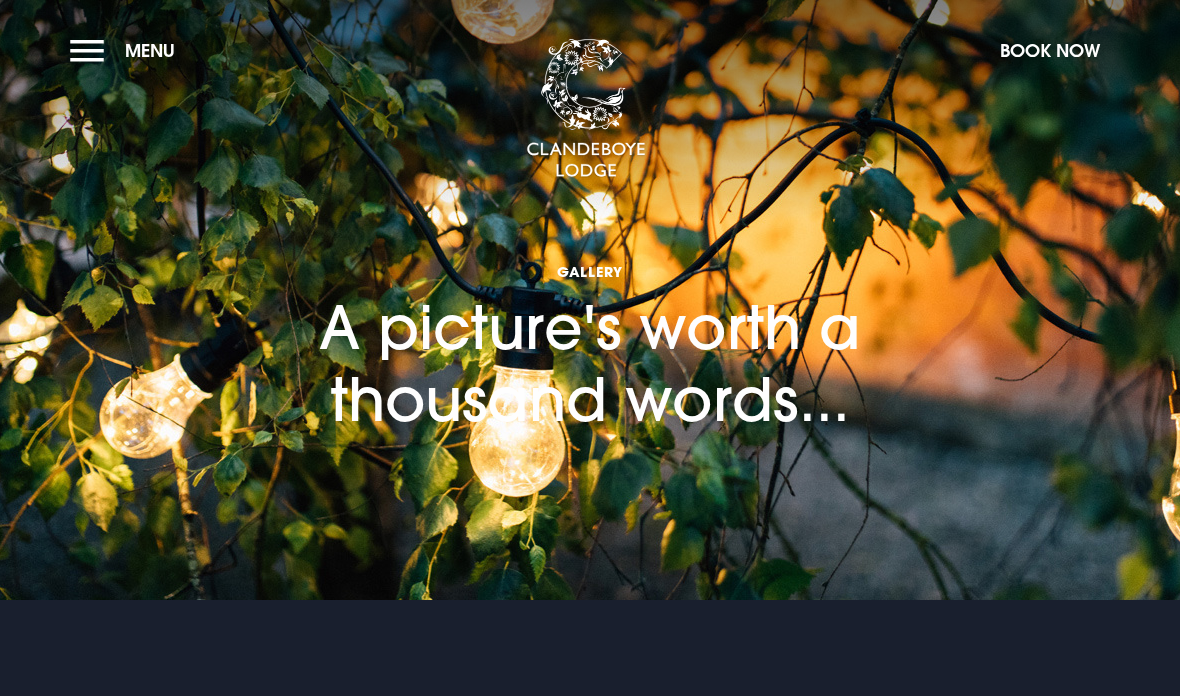 scroll, scrollTop: 0, scrollLeft: 0, axis: both 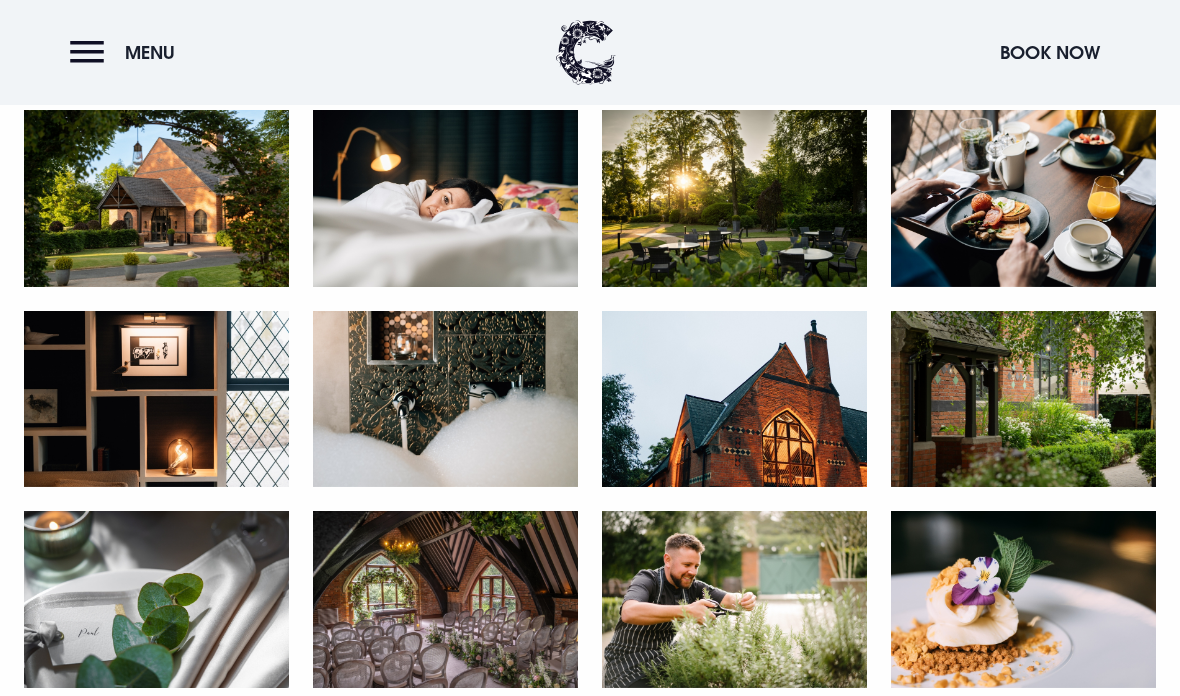 click at bounding box center (445, 198) 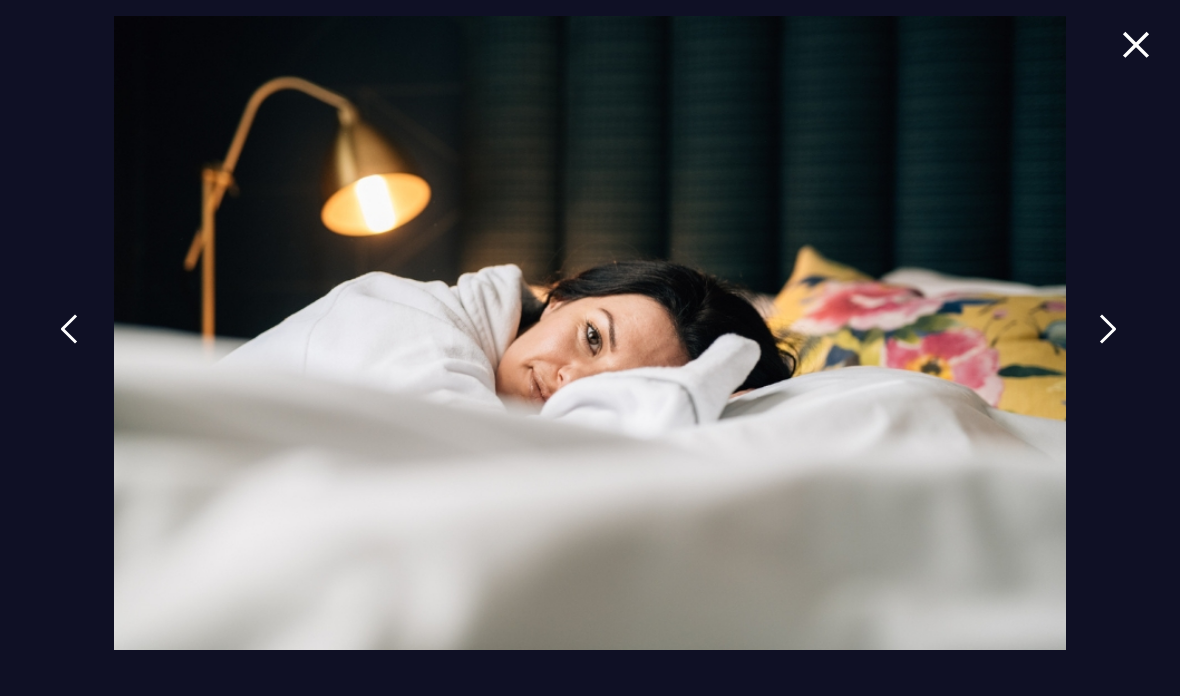 click at bounding box center [1108, 344] 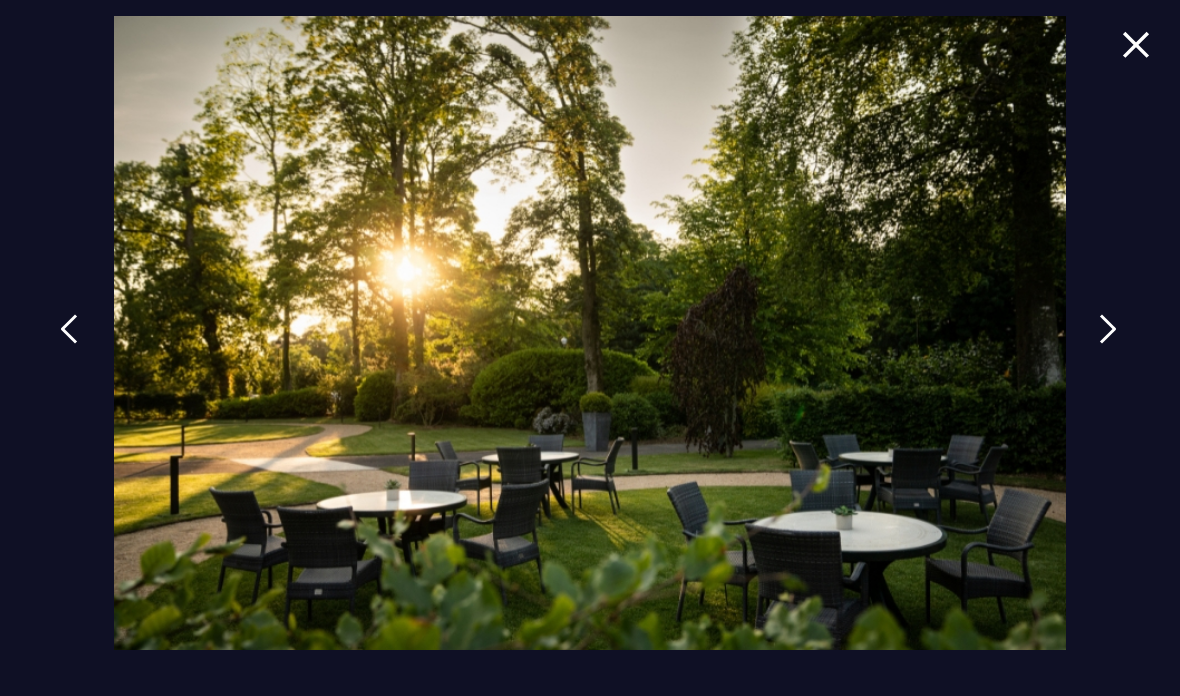 click at bounding box center (1108, 344) 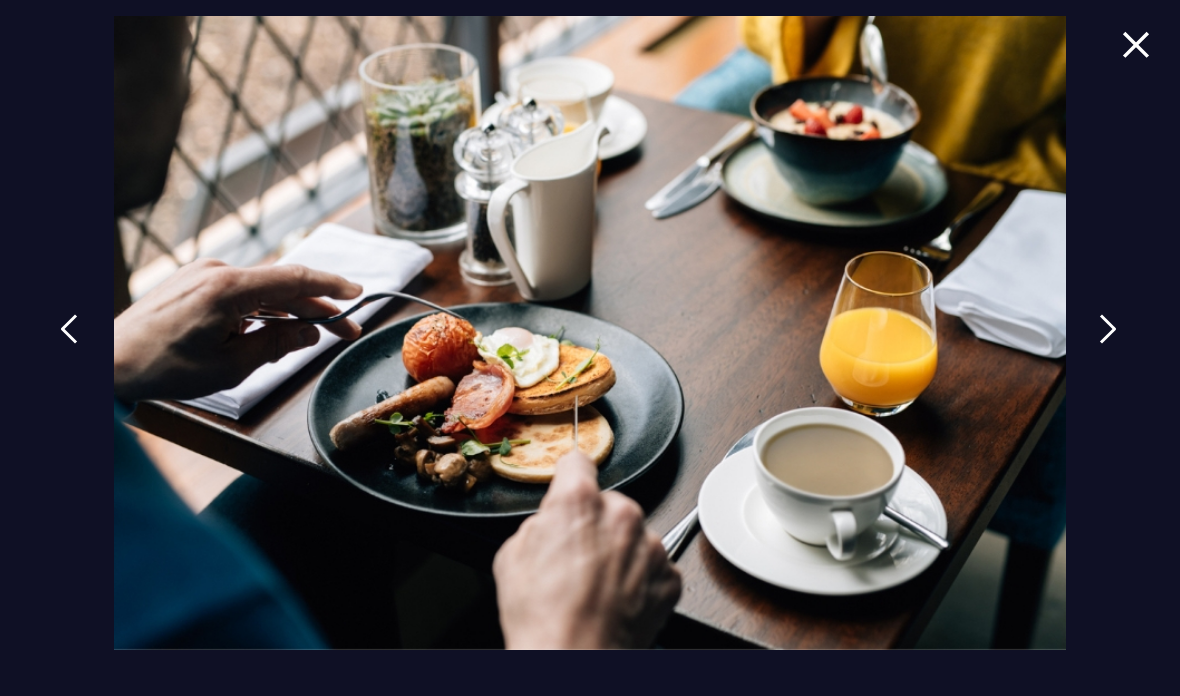 click at bounding box center (1108, 344) 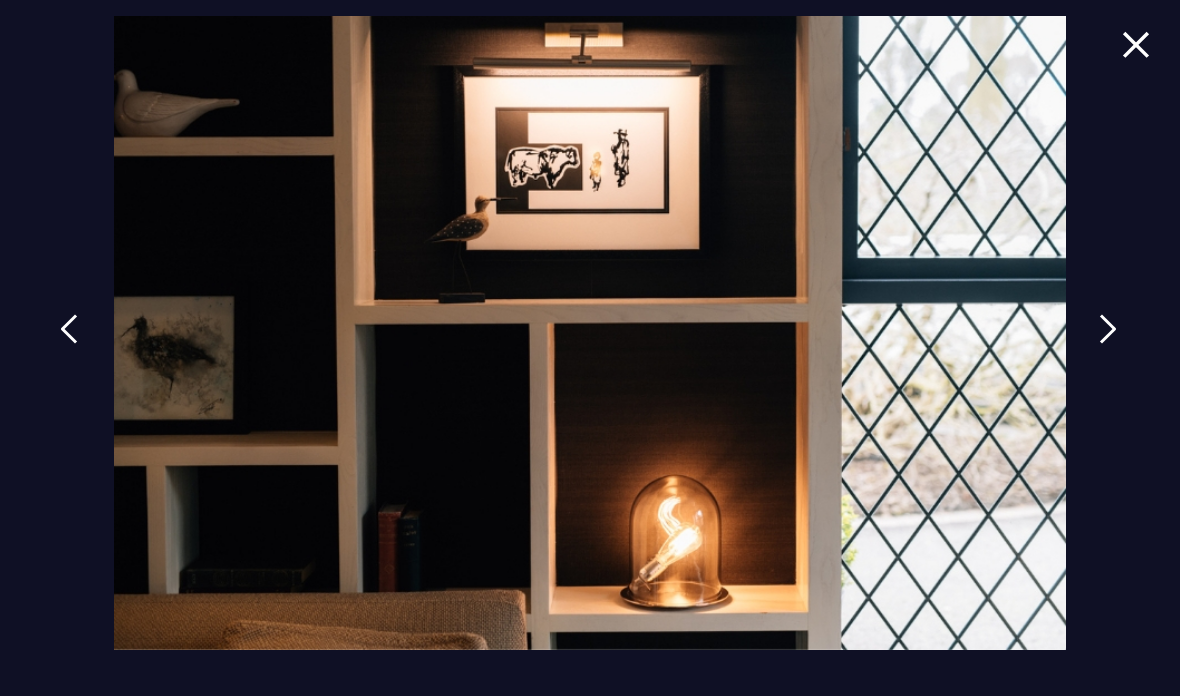 click at bounding box center [1108, 329] 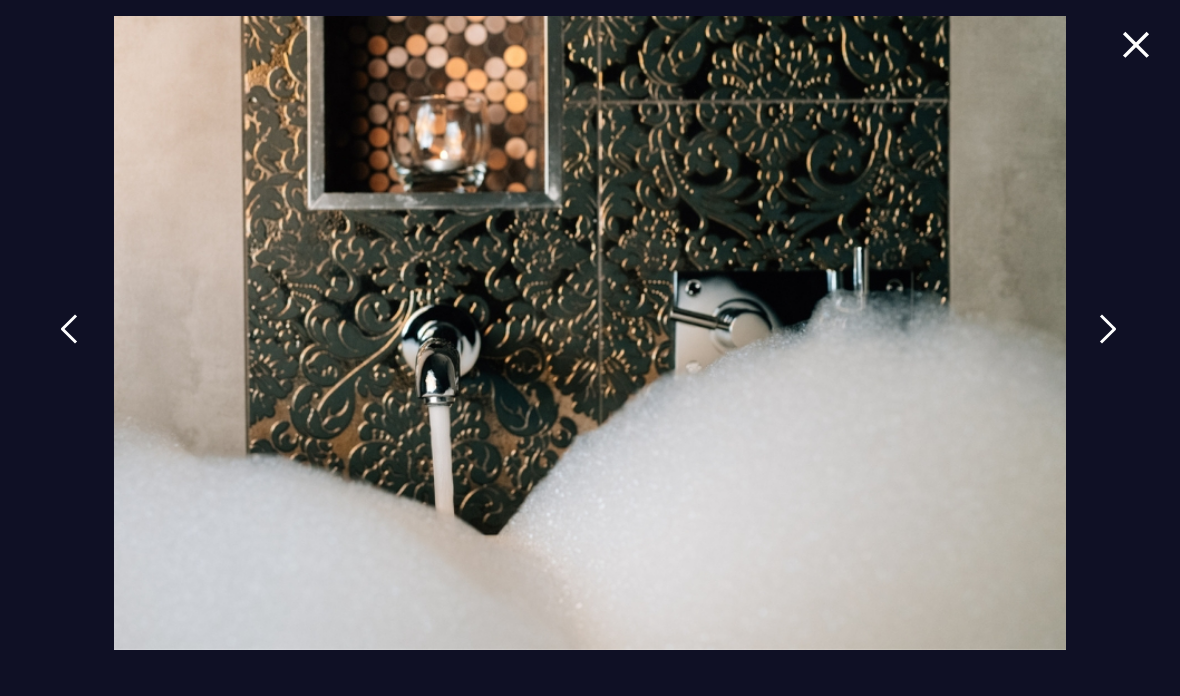click at bounding box center (1108, 329) 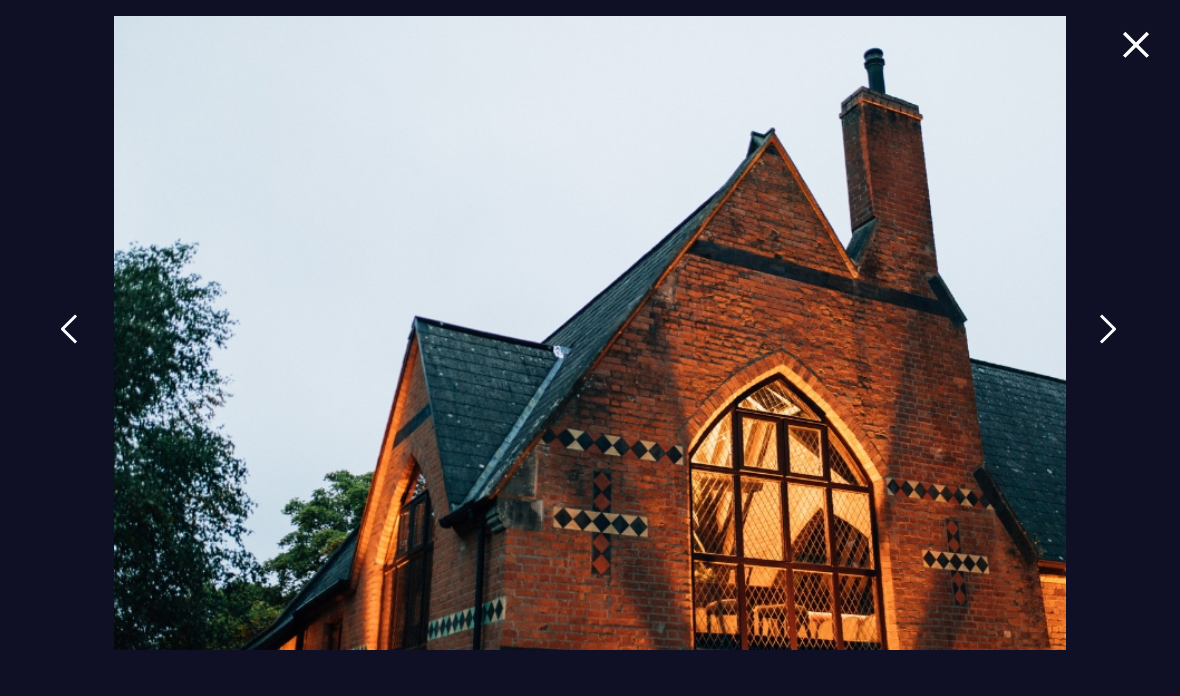 click at bounding box center [1108, 344] 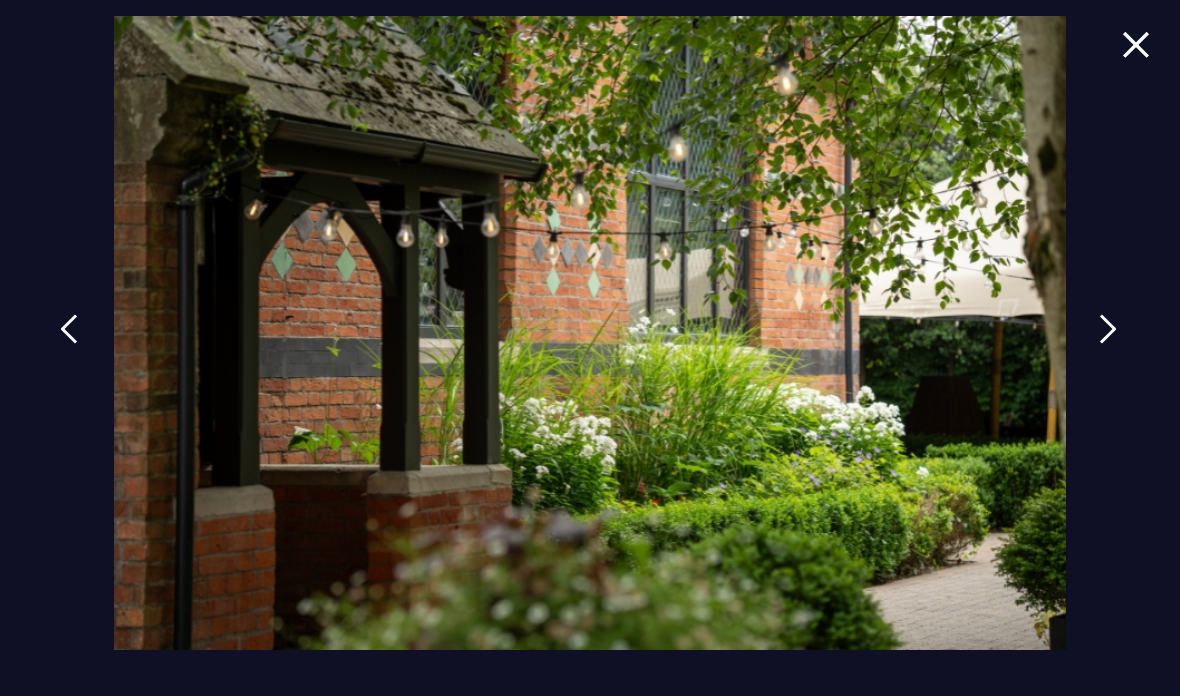 click at bounding box center [1108, 344] 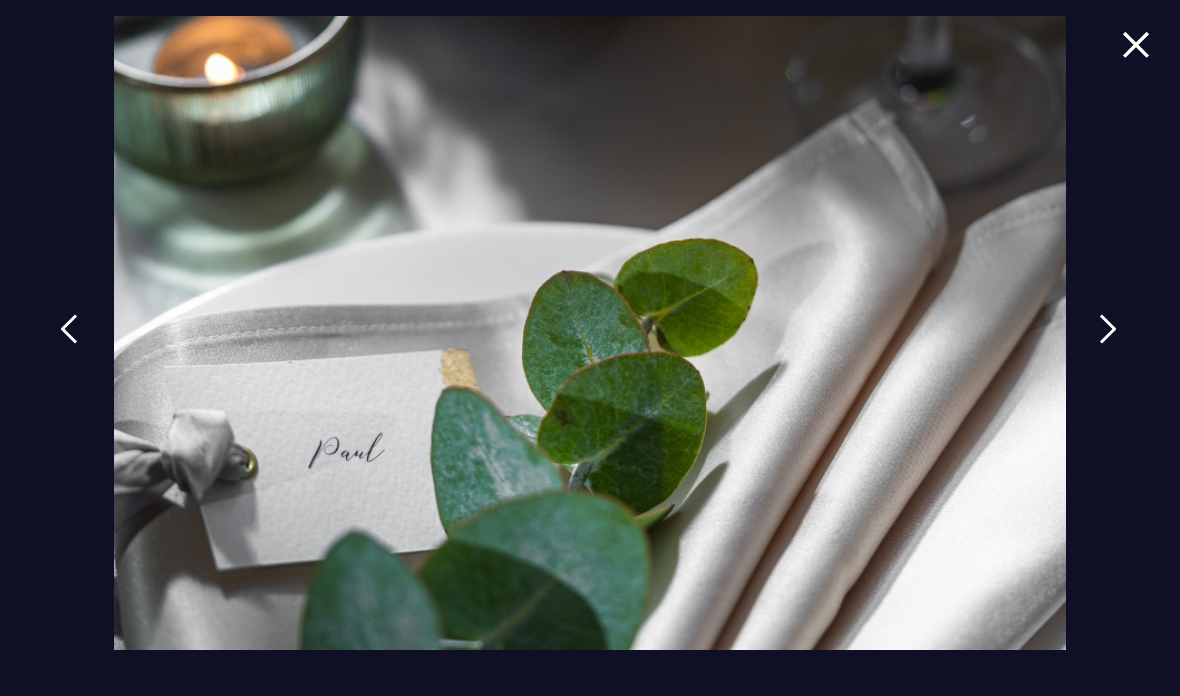 click at bounding box center (1108, 329) 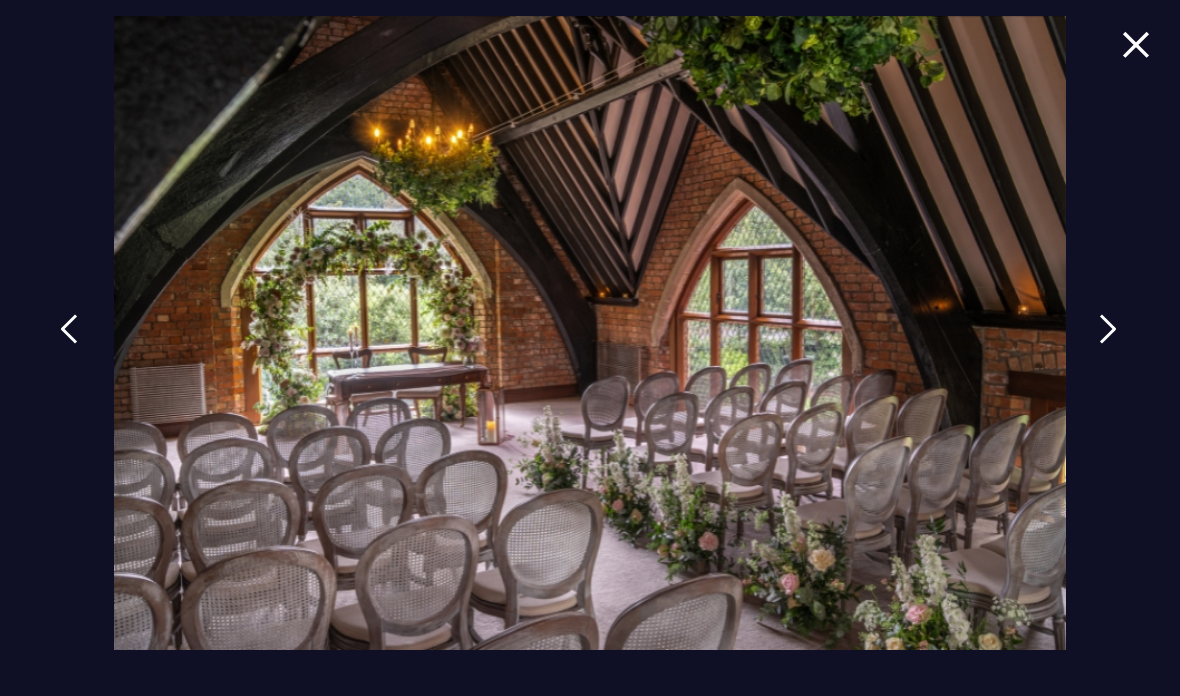 click at bounding box center (1108, 329) 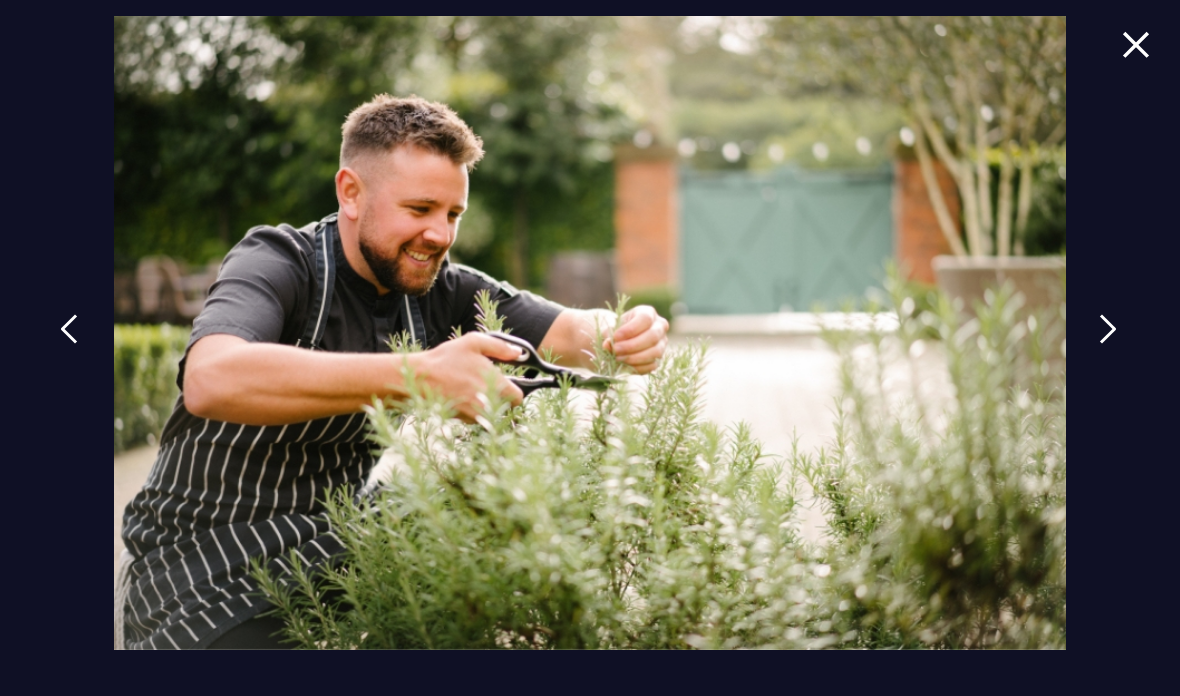 click at bounding box center [1108, 329] 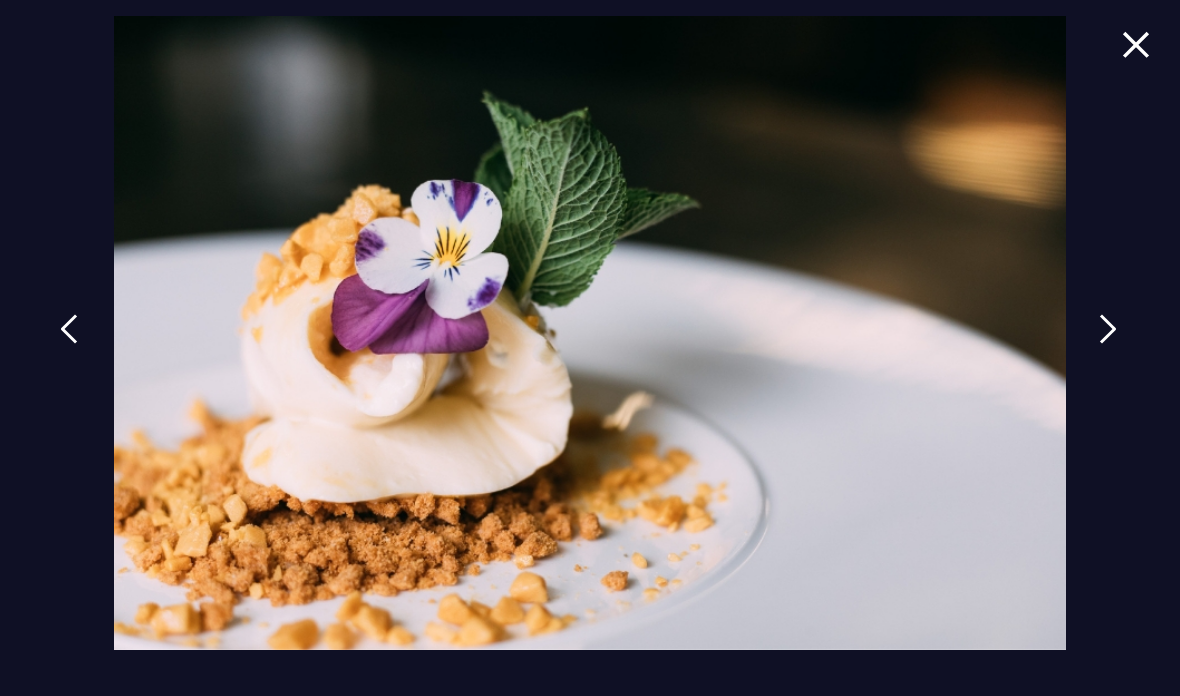 click at bounding box center (1108, 329) 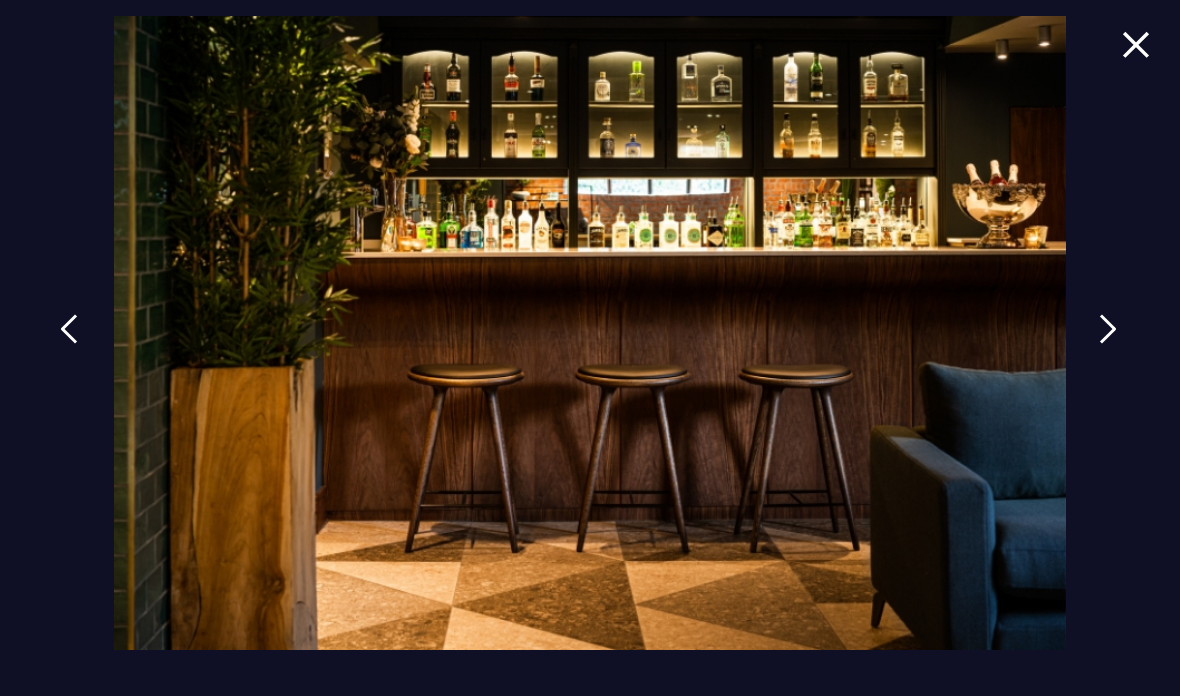 click at bounding box center (1108, 329) 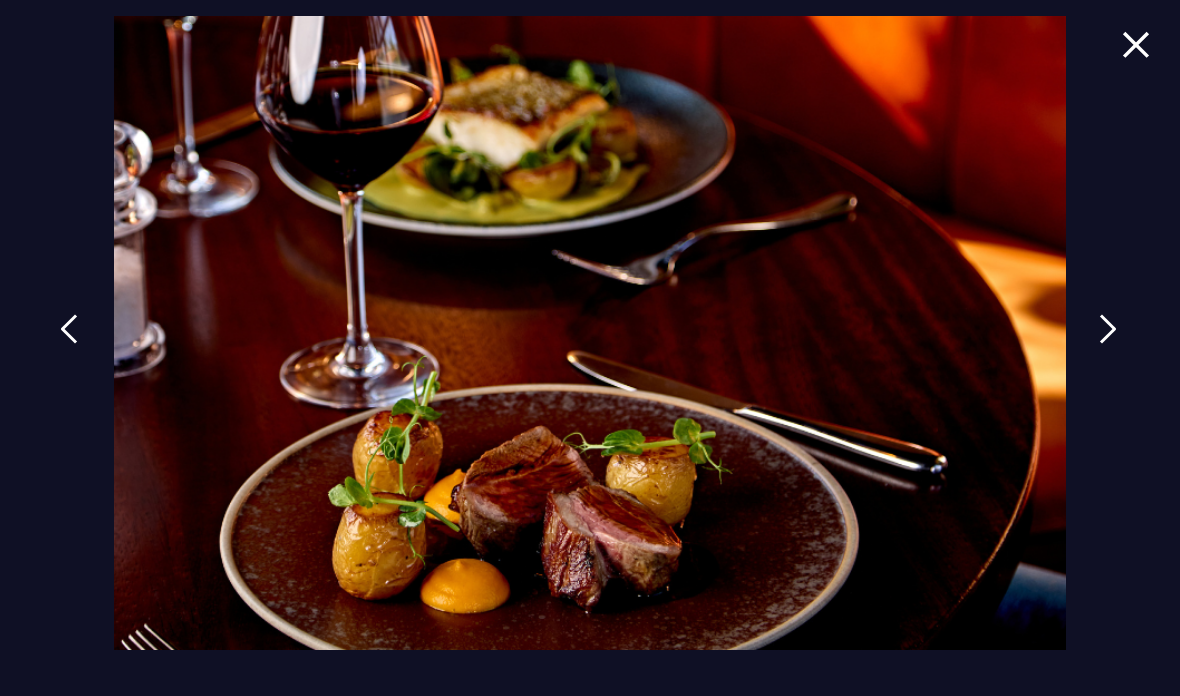 click at bounding box center (1108, 344) 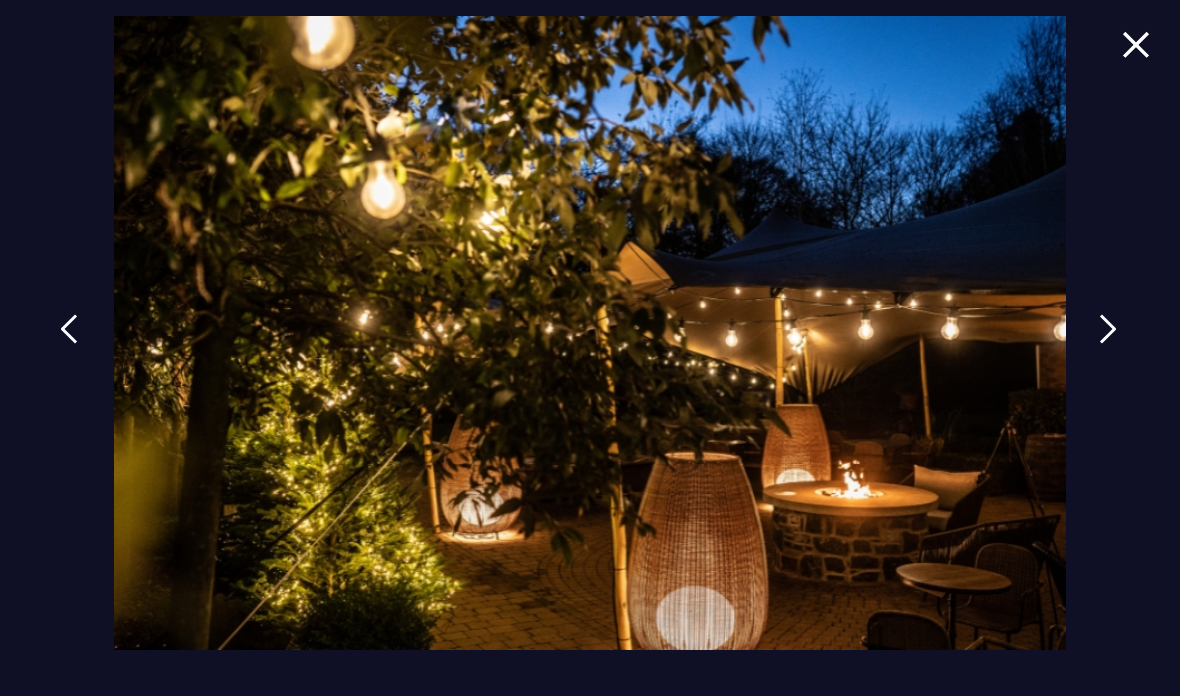click at bounding box center [1108, 329] 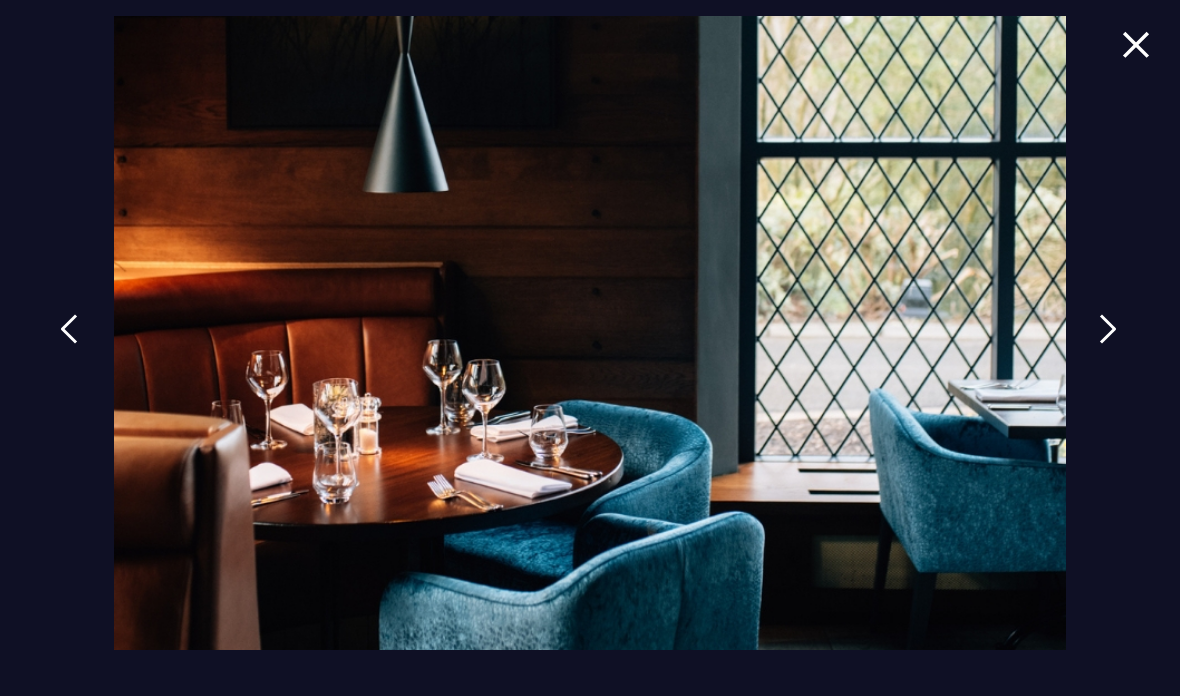 click at bounding box center (1108, 329) 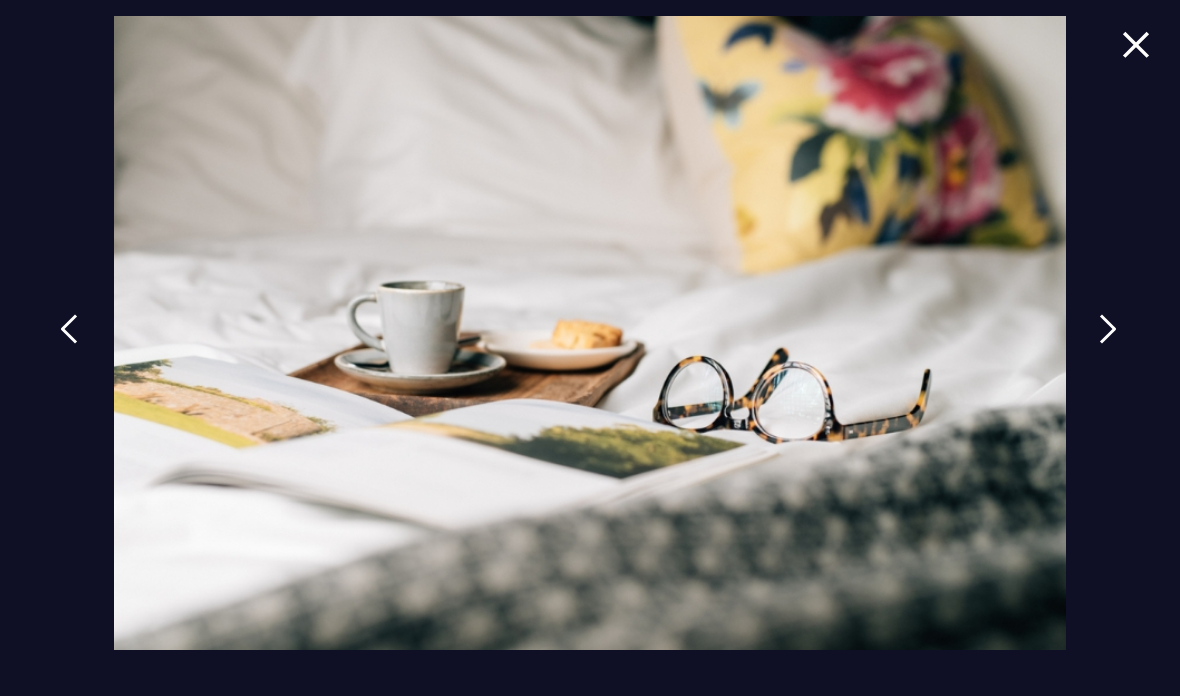 click at bounding box center (1108, 329) 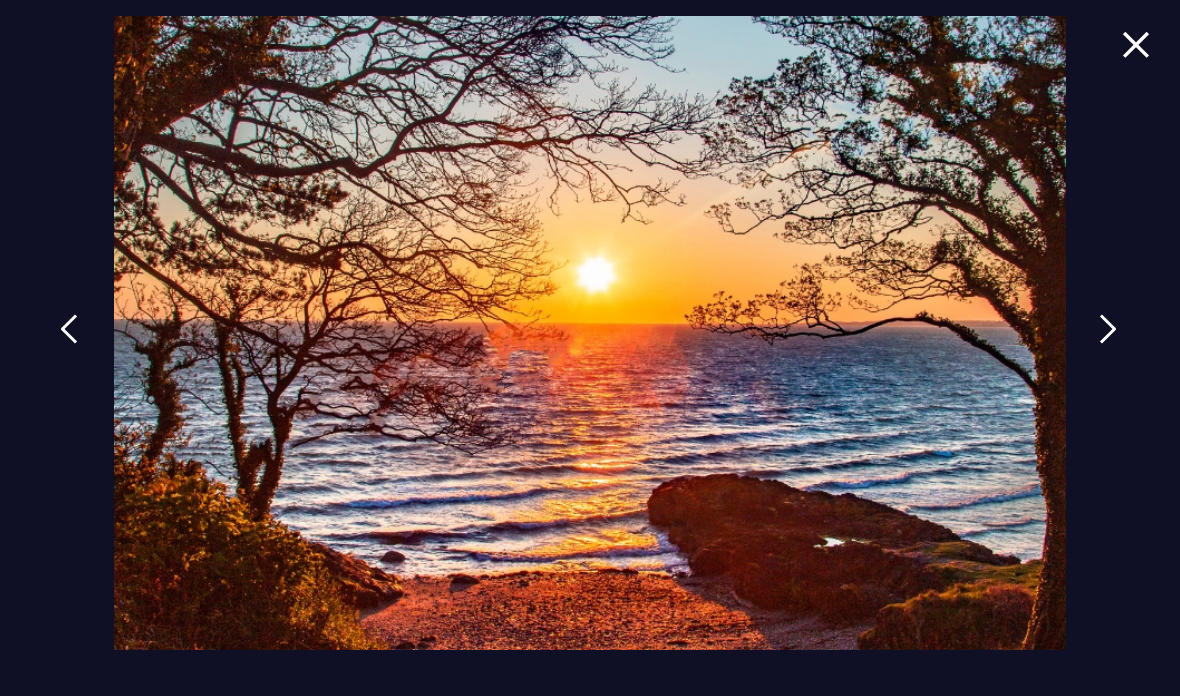 click at bounding box center [1108, 329] 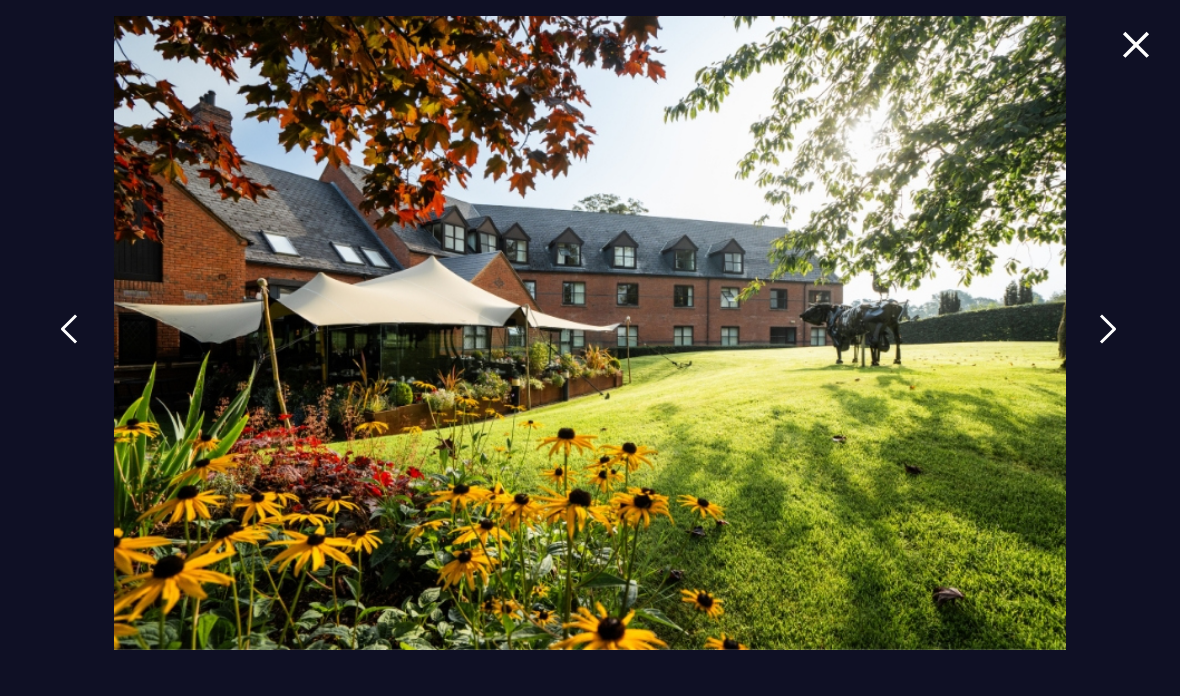 click at bounding box center [1108, 329] 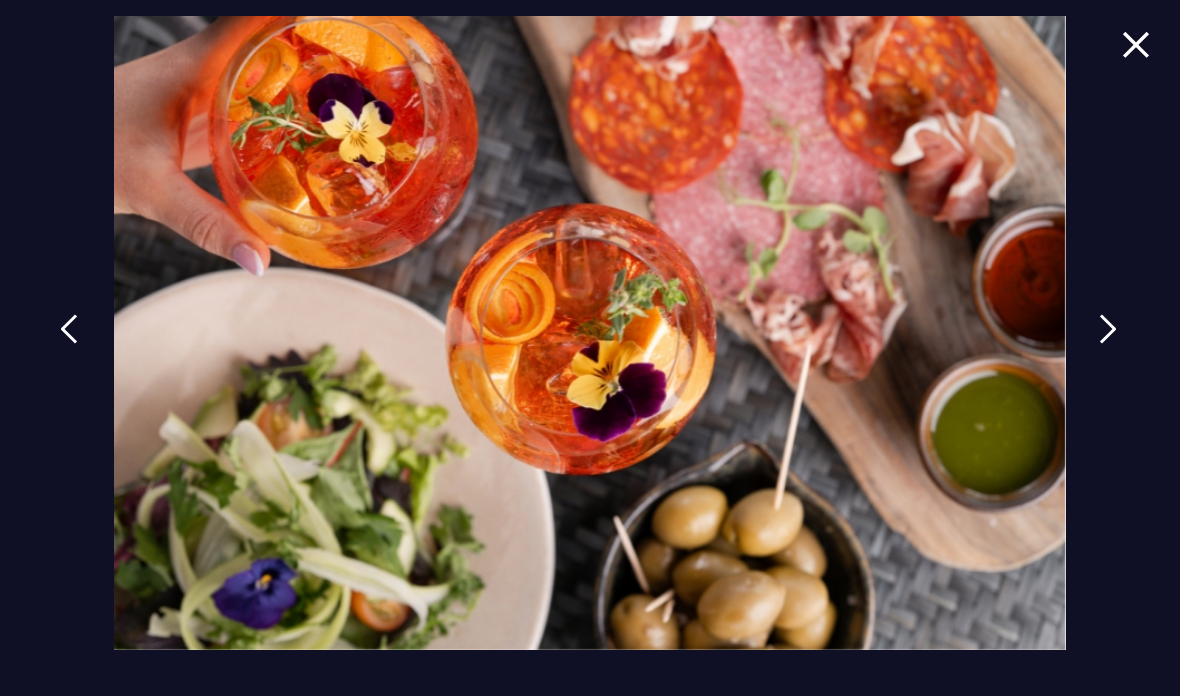 click at bounding box center [1108, 329] 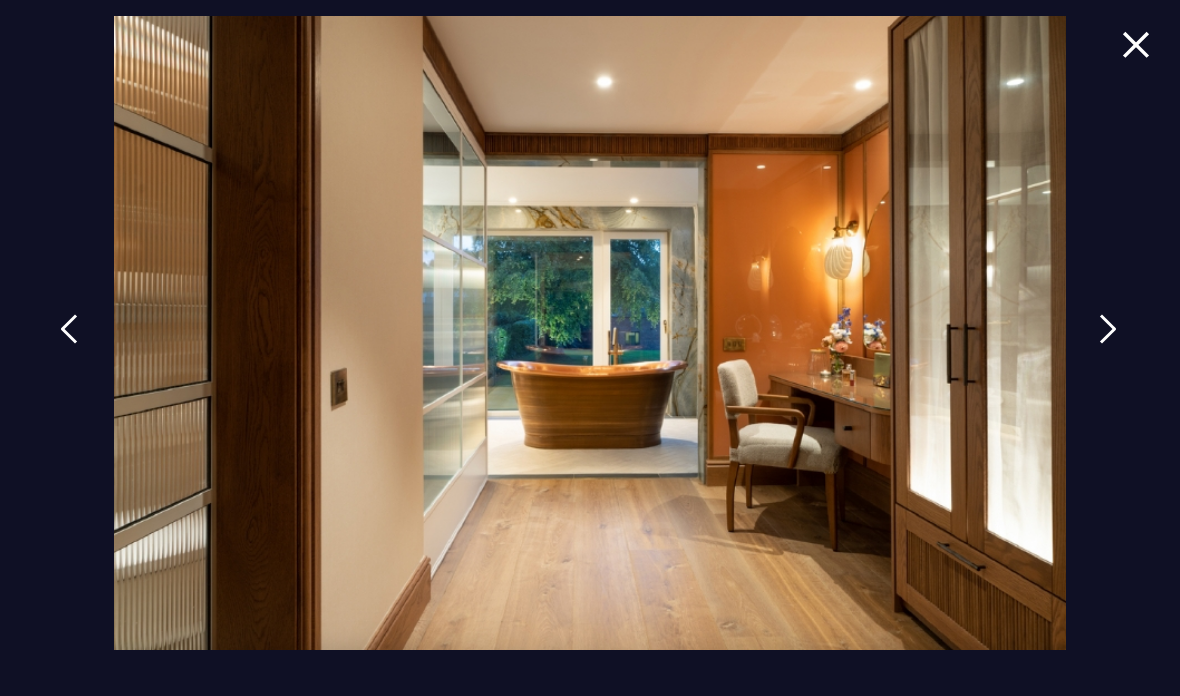 click at bounding box center [1108, 329] 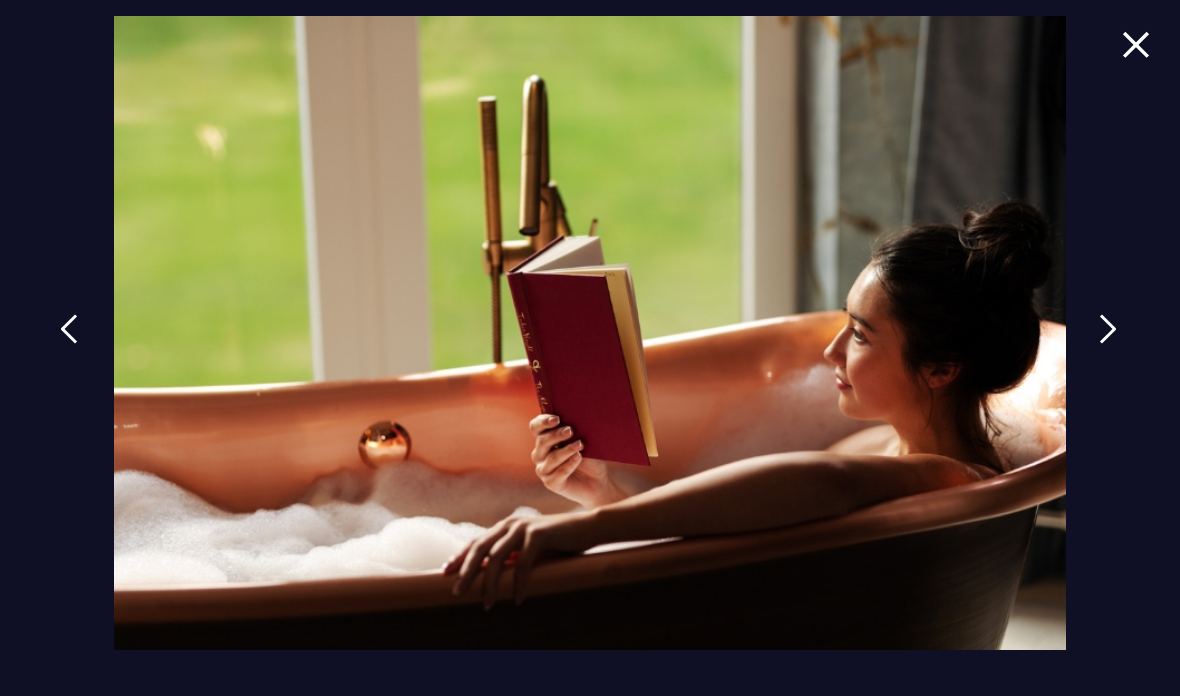 click at bounding box center (1108, 329) 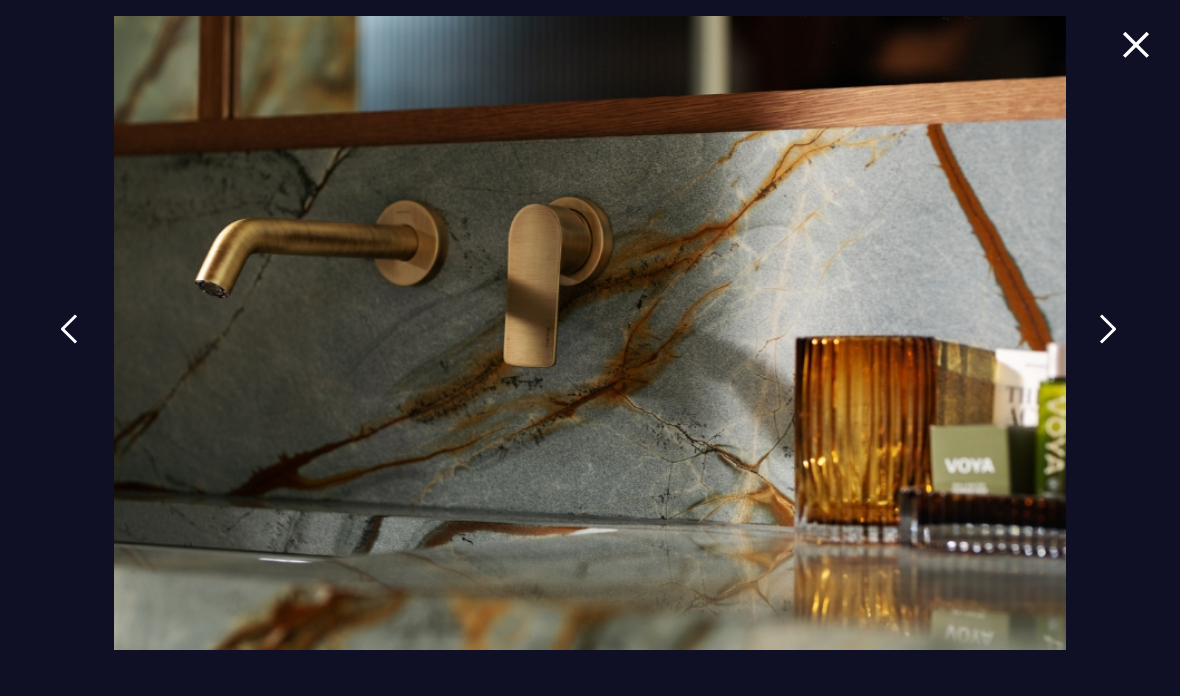 click at bounding box center [1108, 329] 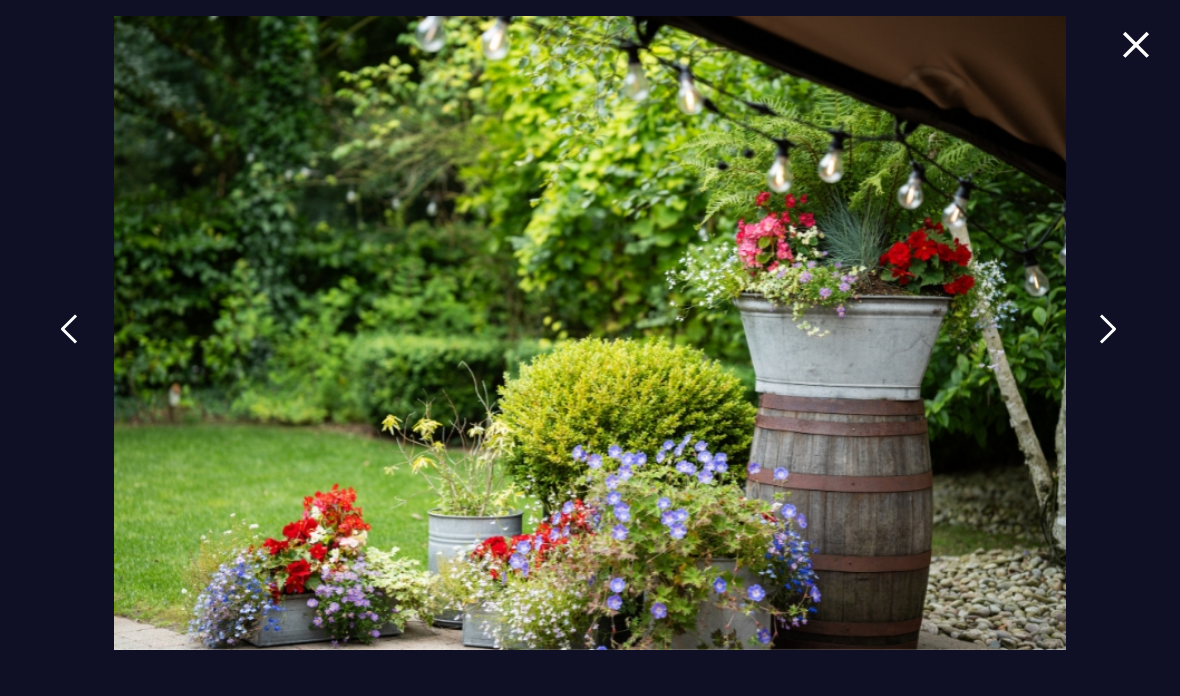 click at bounding box center (1108, 329) 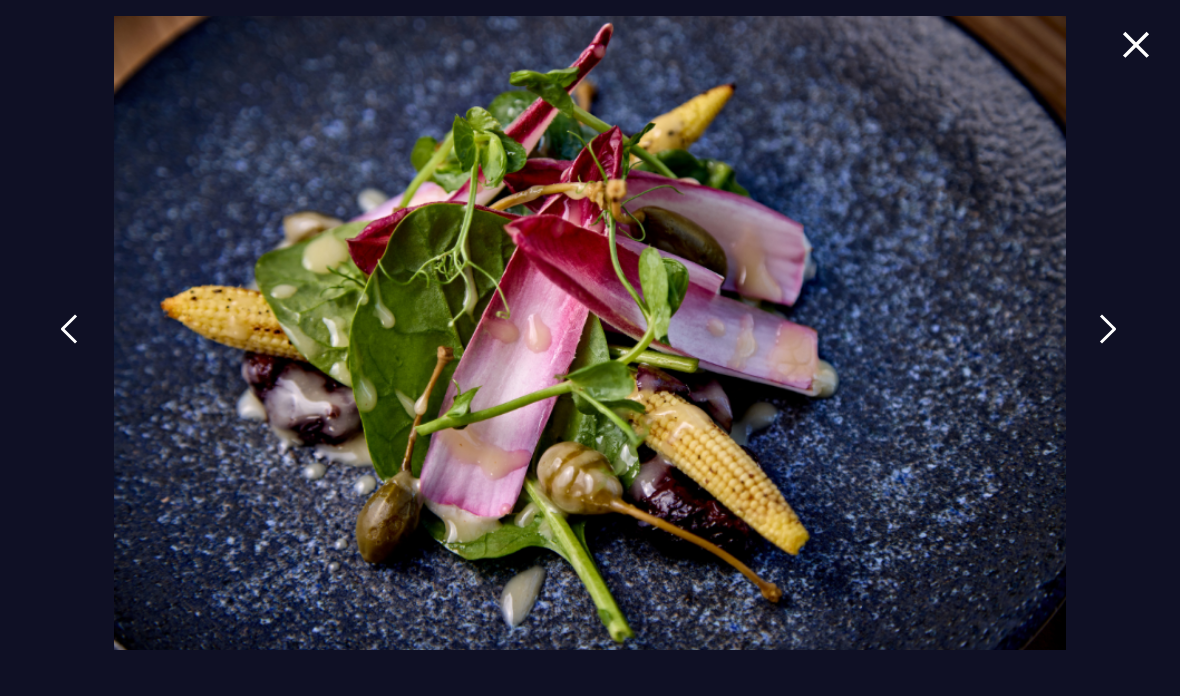 click at bounding box center [1108, 329] 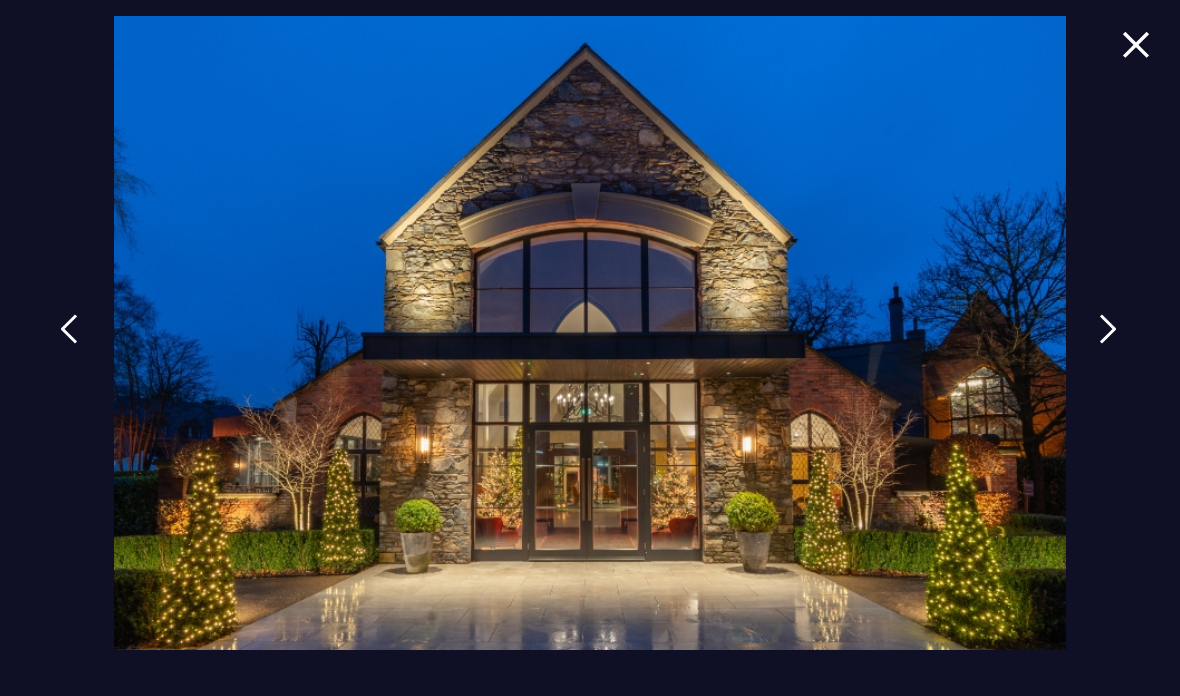 click at bounding box center (1108, 329) 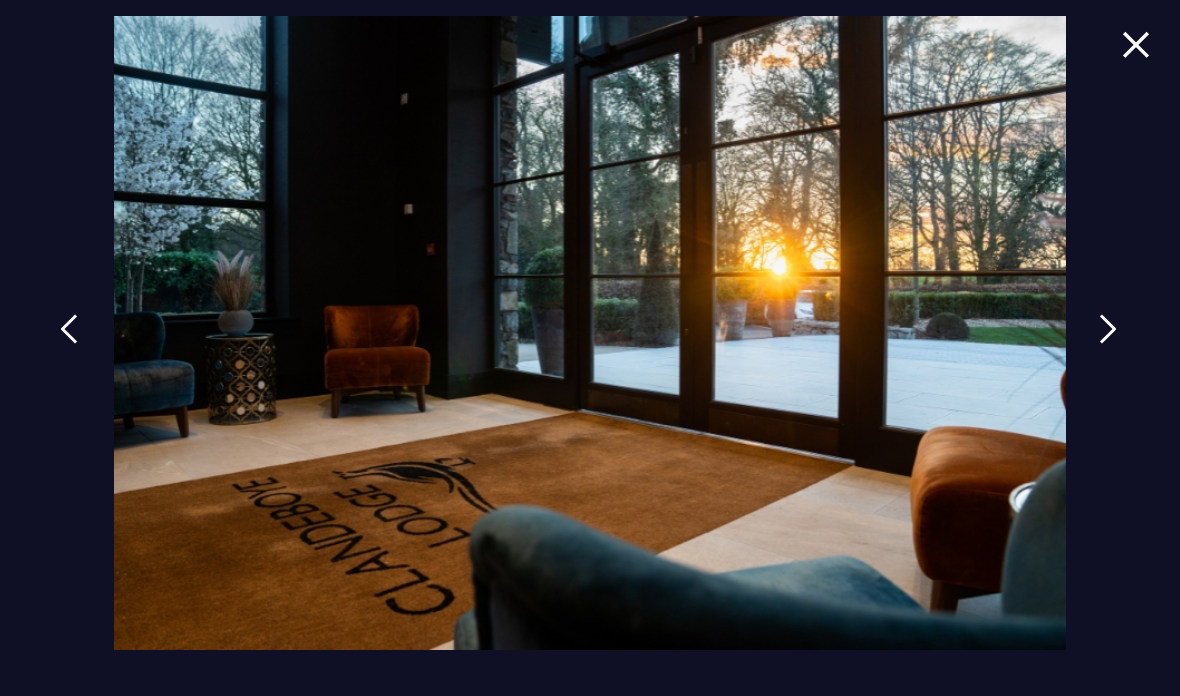 click at bounding box center [1108, 329] 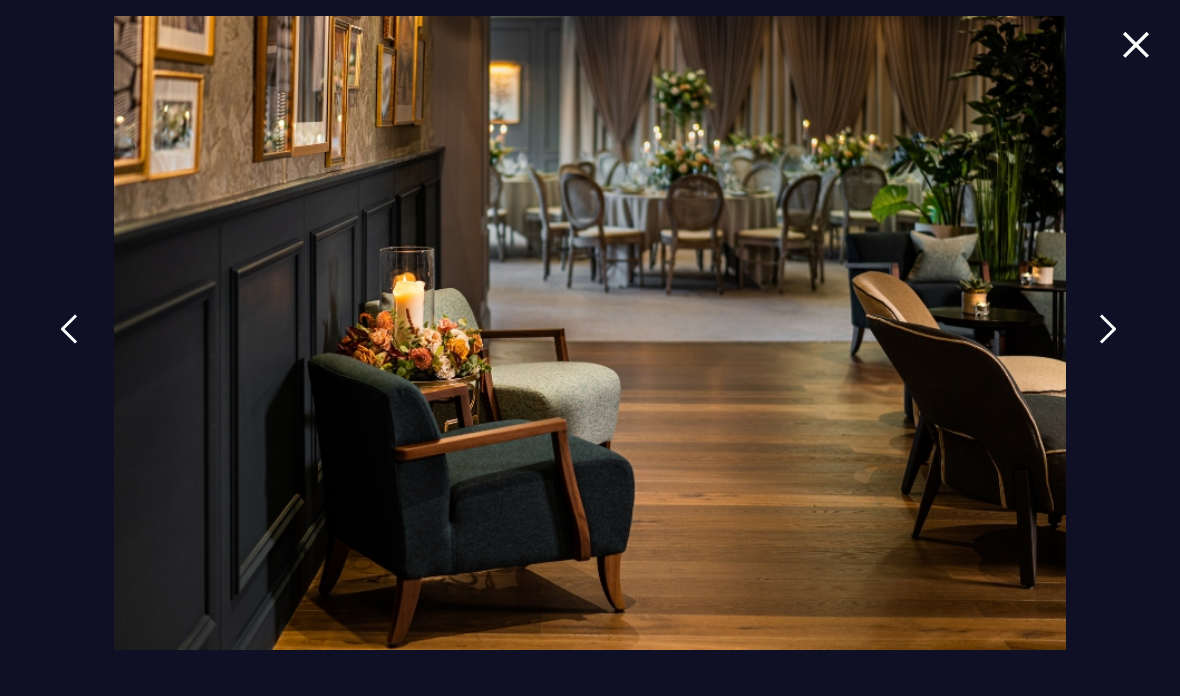 click at bounding box center [1108, 329] 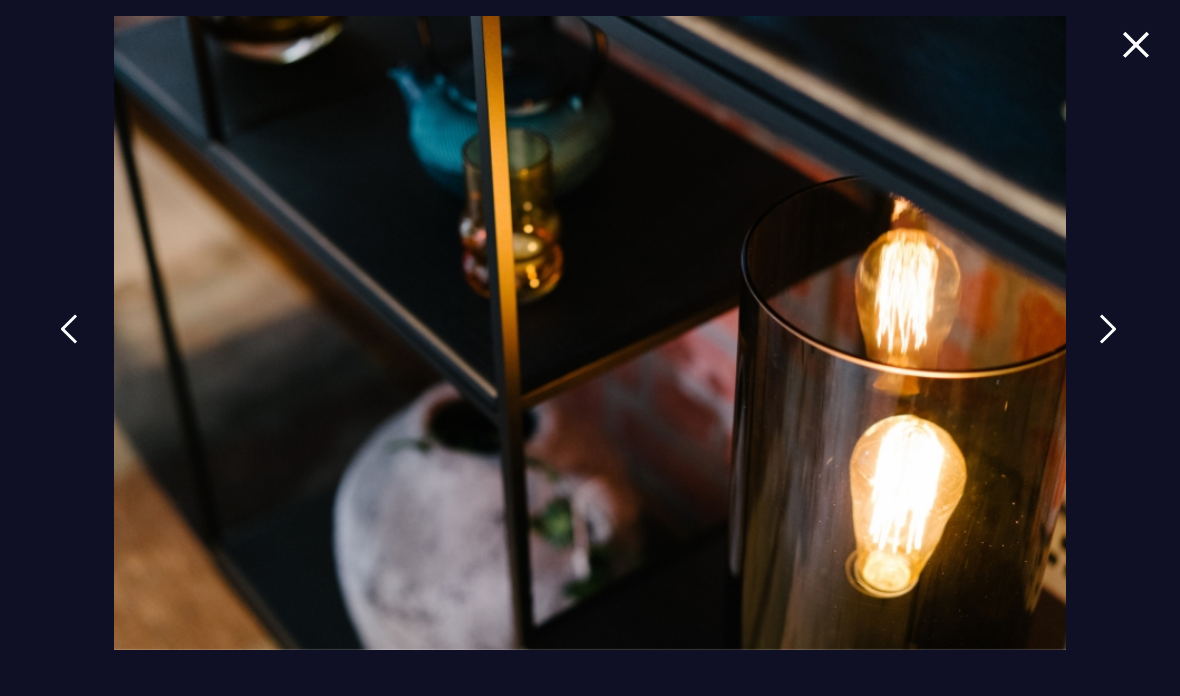 click at bounding box center (1108, 329) 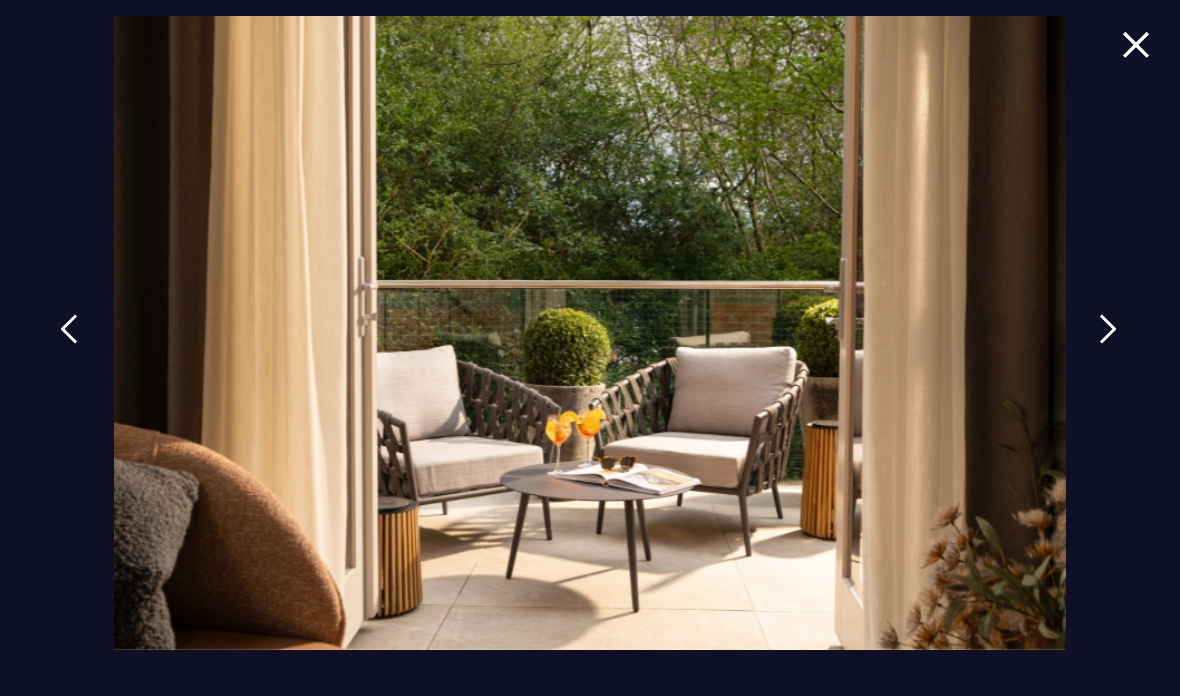 click at bounding box center [1108, 329] 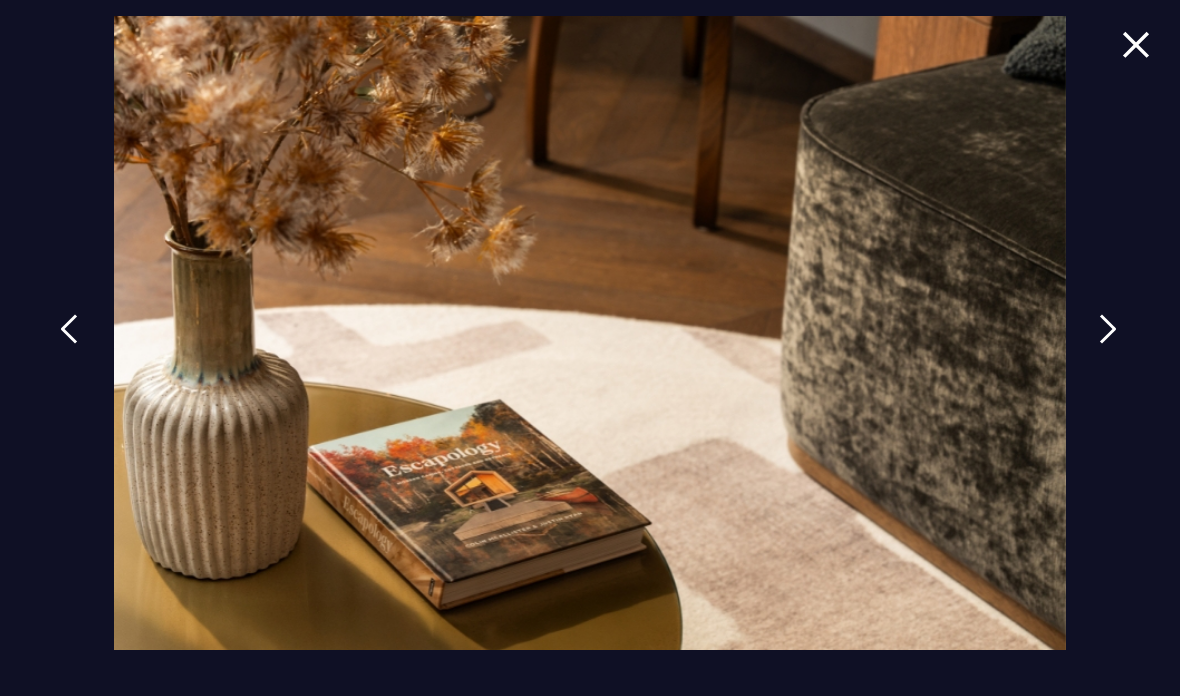 click at bounding box center (1108, 329) 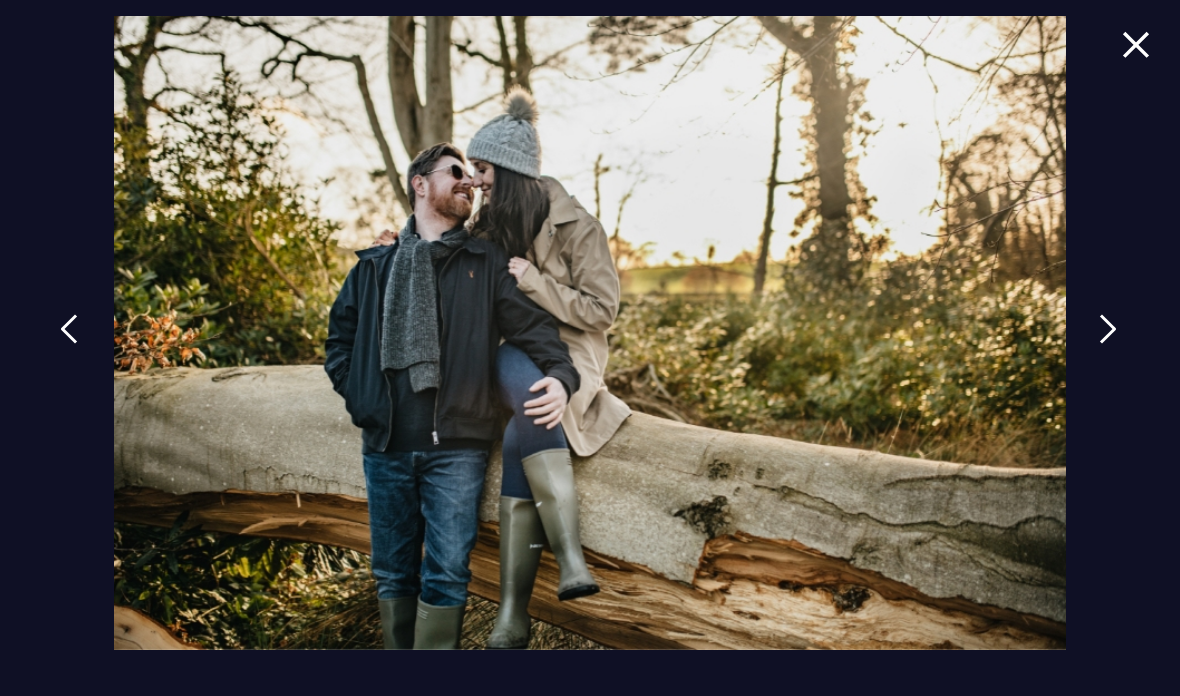 click at bounding box center (1108, 329) 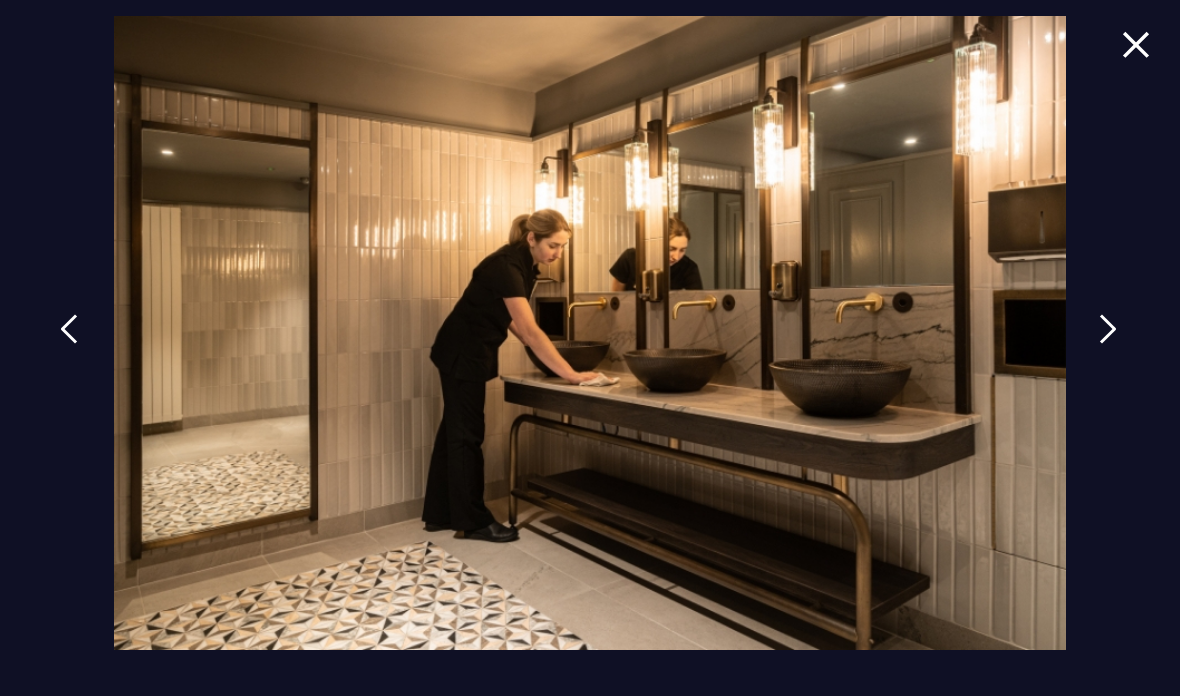 click at bounding box center (1108, 329) 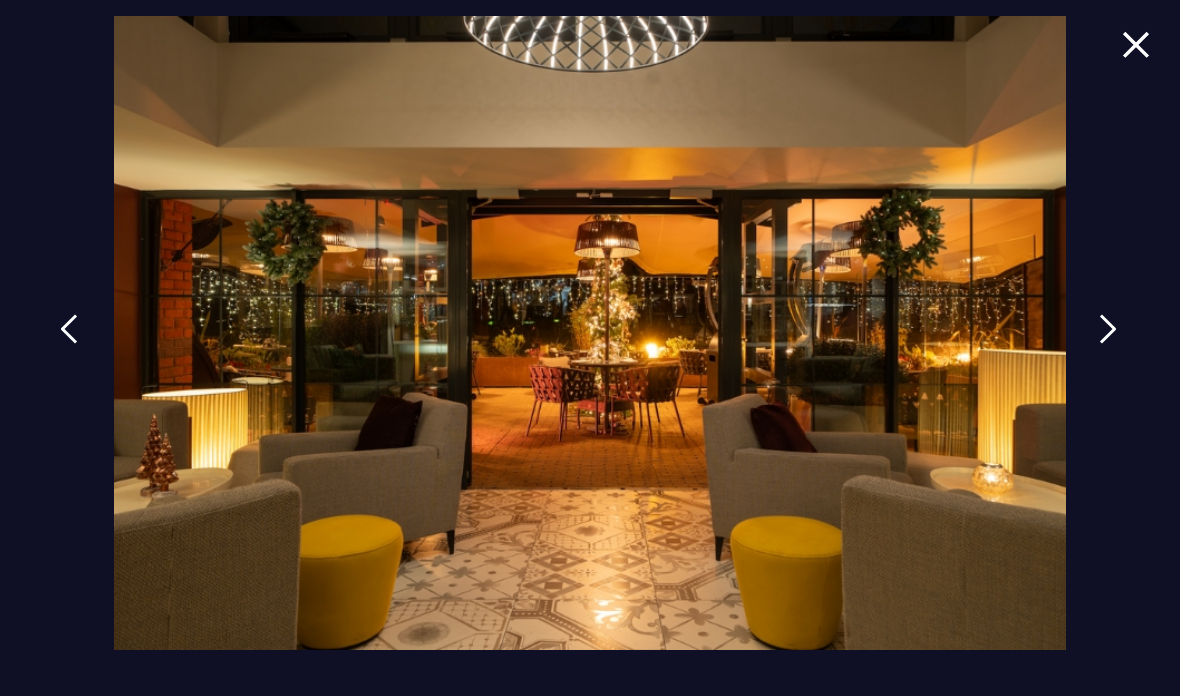 click at bounding box center (1108, 329) 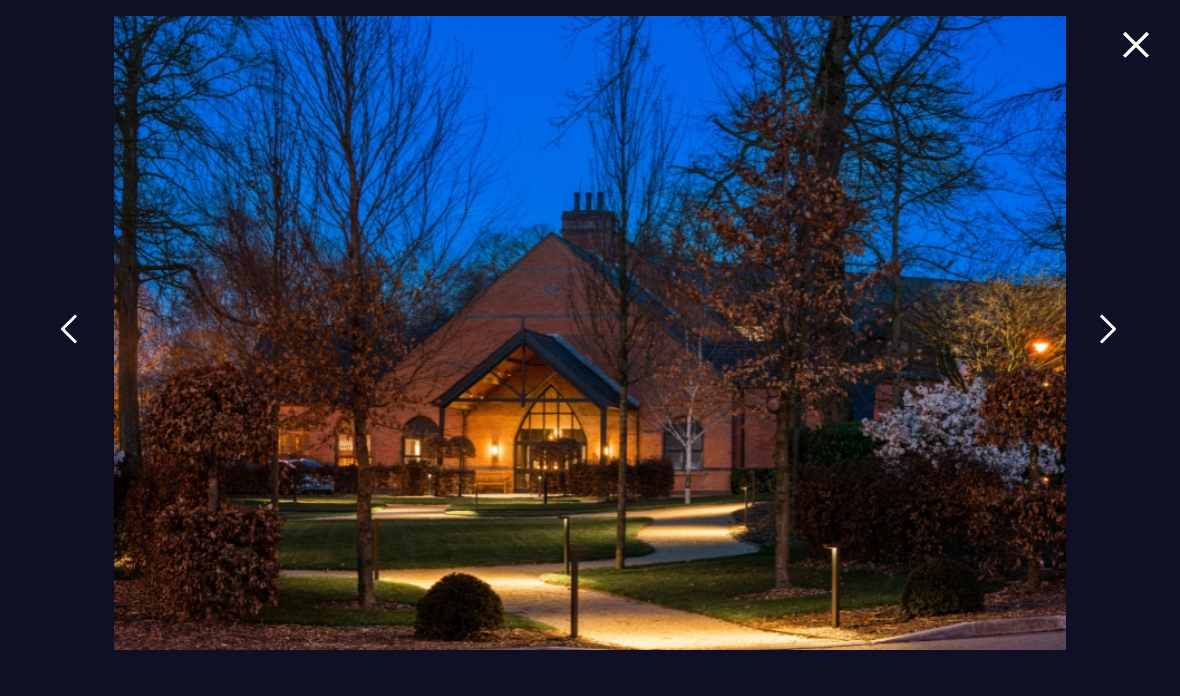click at bounding box center (1108, 329) 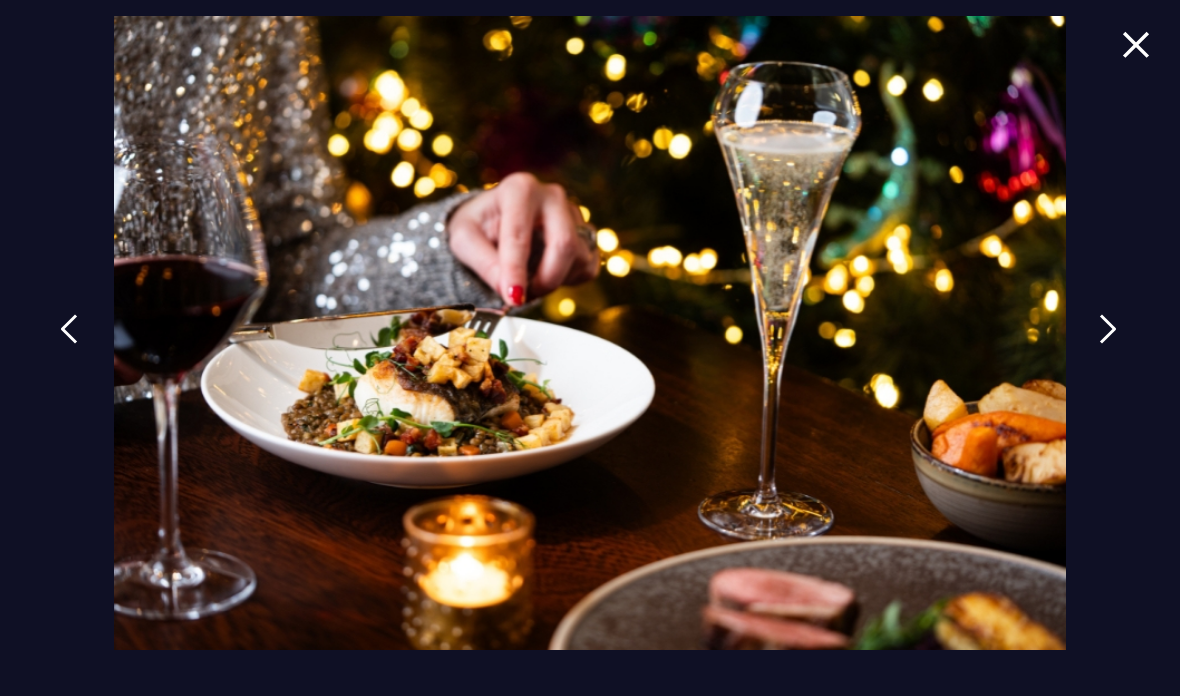 click at bounding box center [1108, 329] 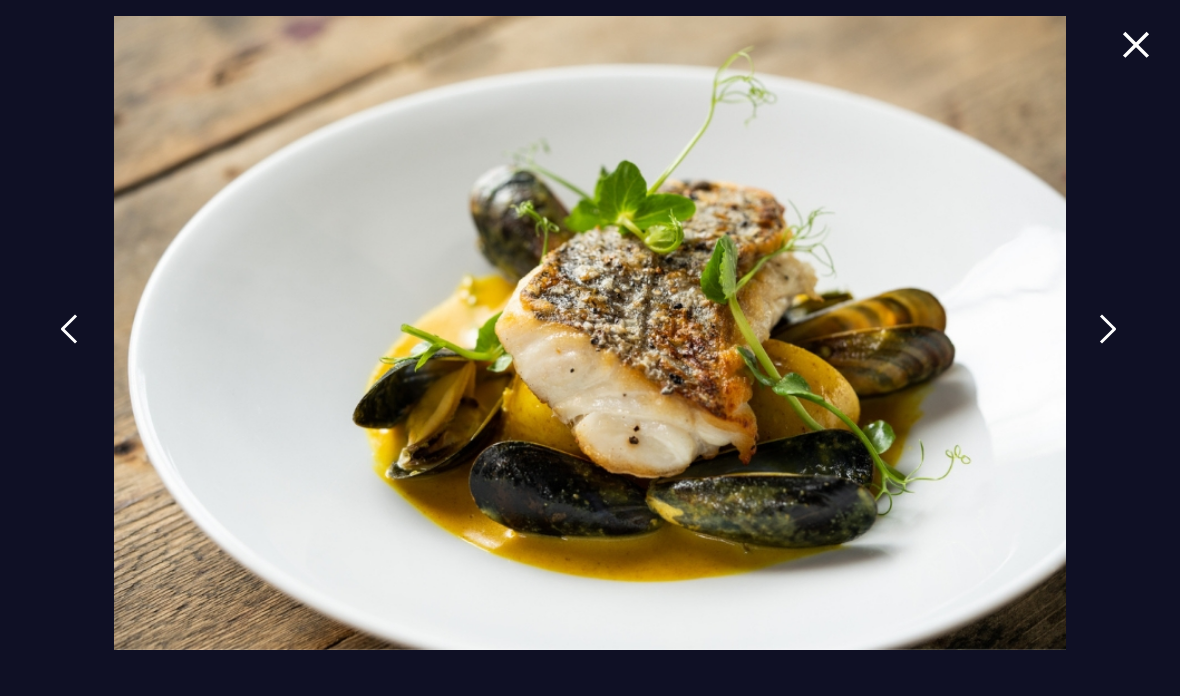 click at bounding box center [1108, 329] 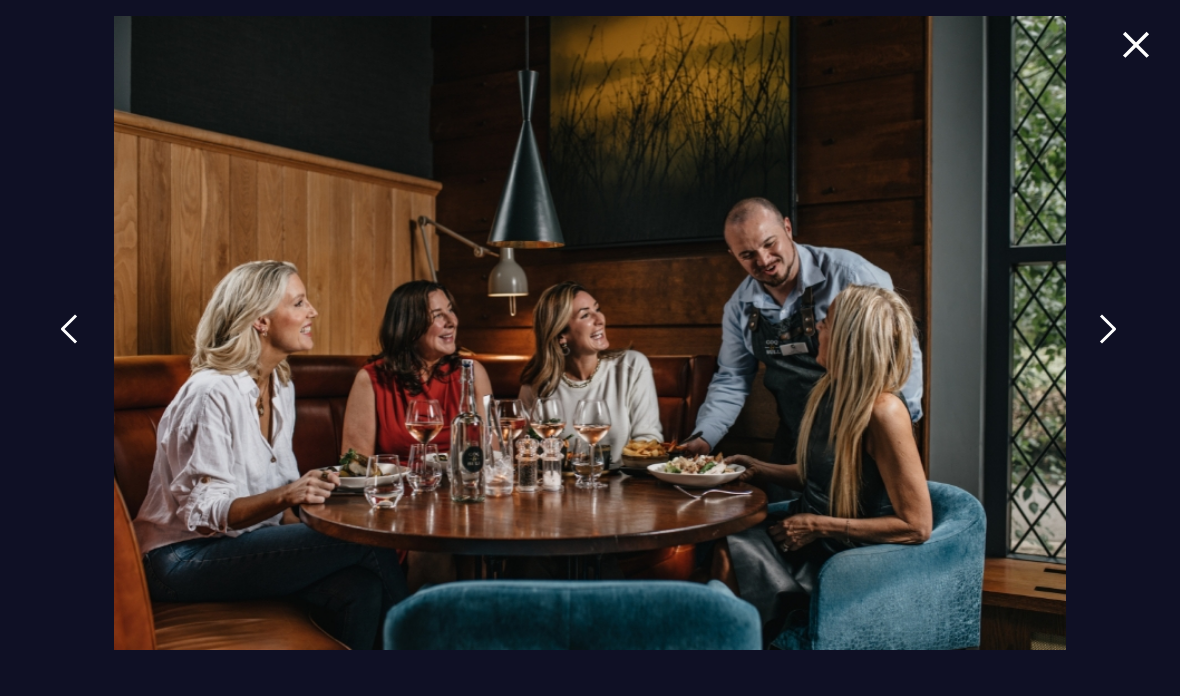 click at bounding box center (1108, 329) 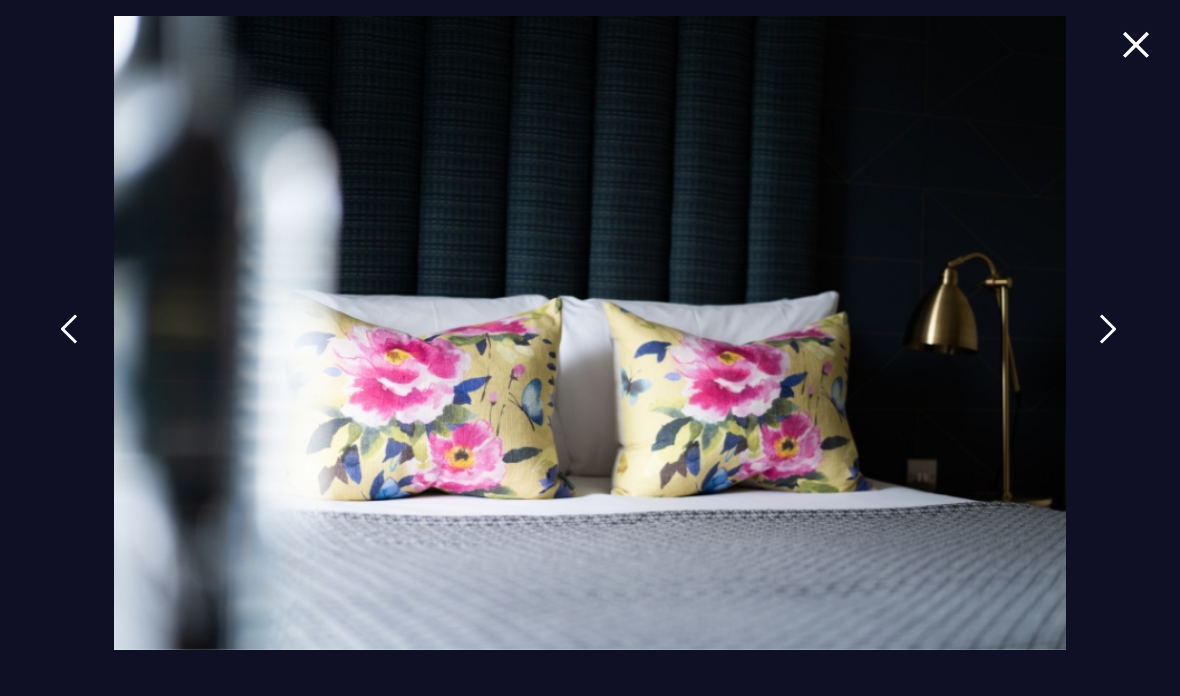 click at bounding box center (1108, 329) 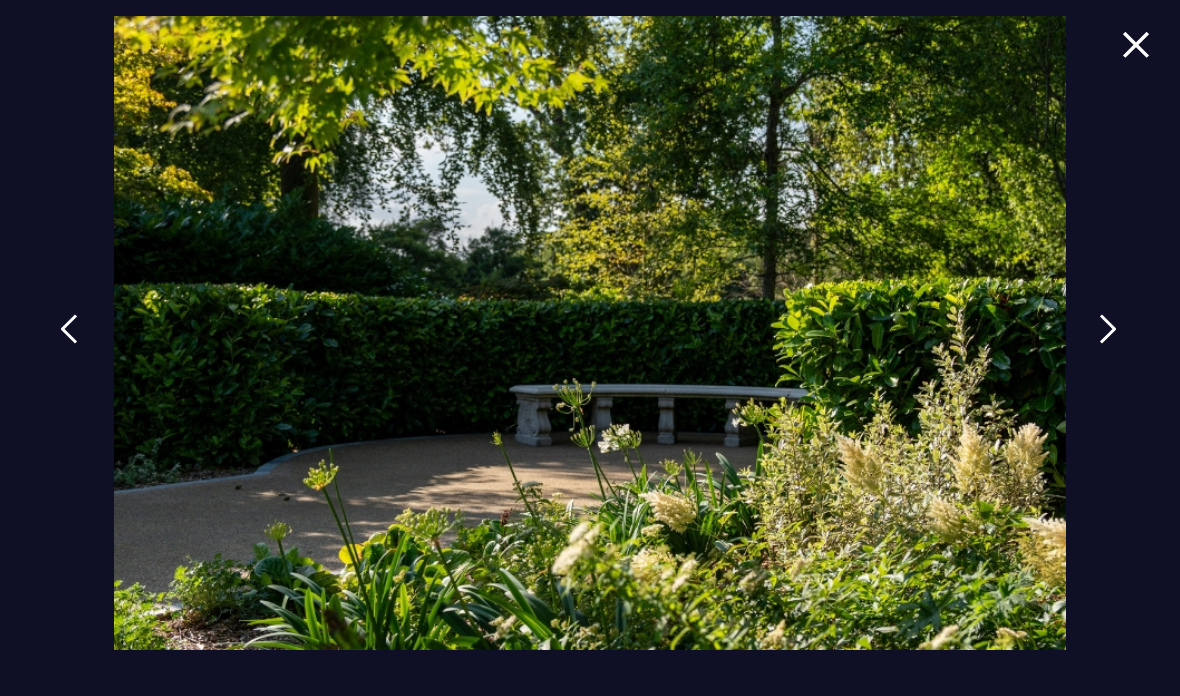 click at bounding box center (1108, 329) 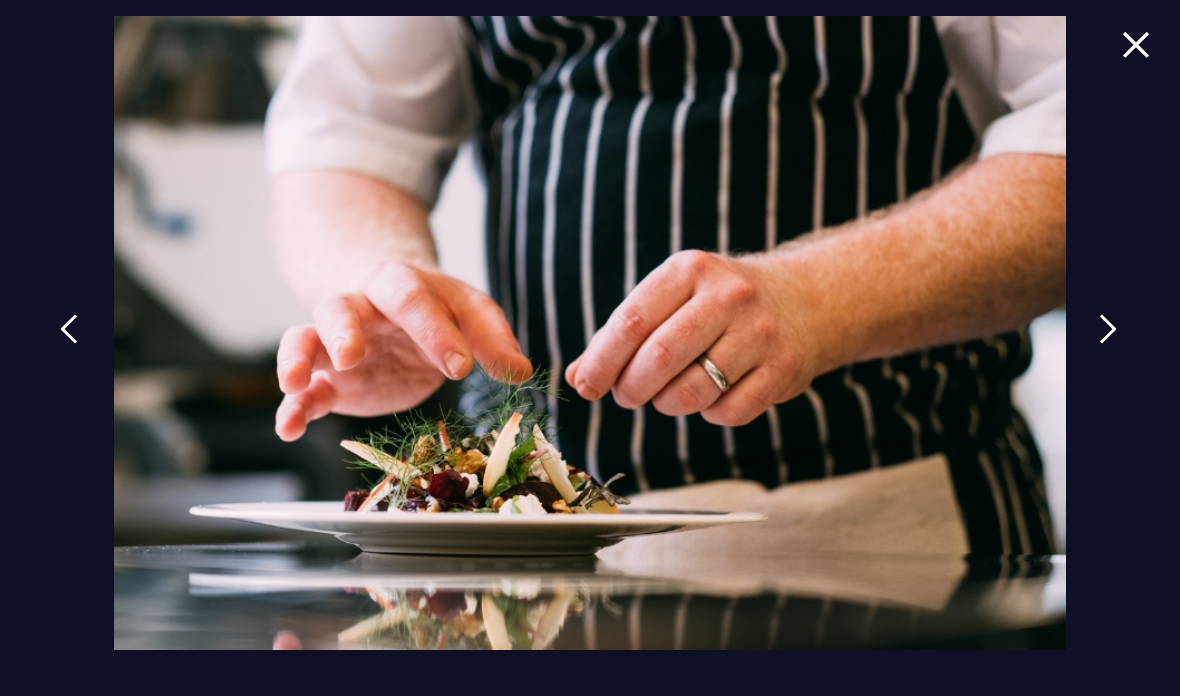 click at bounding box center (1108, 329) 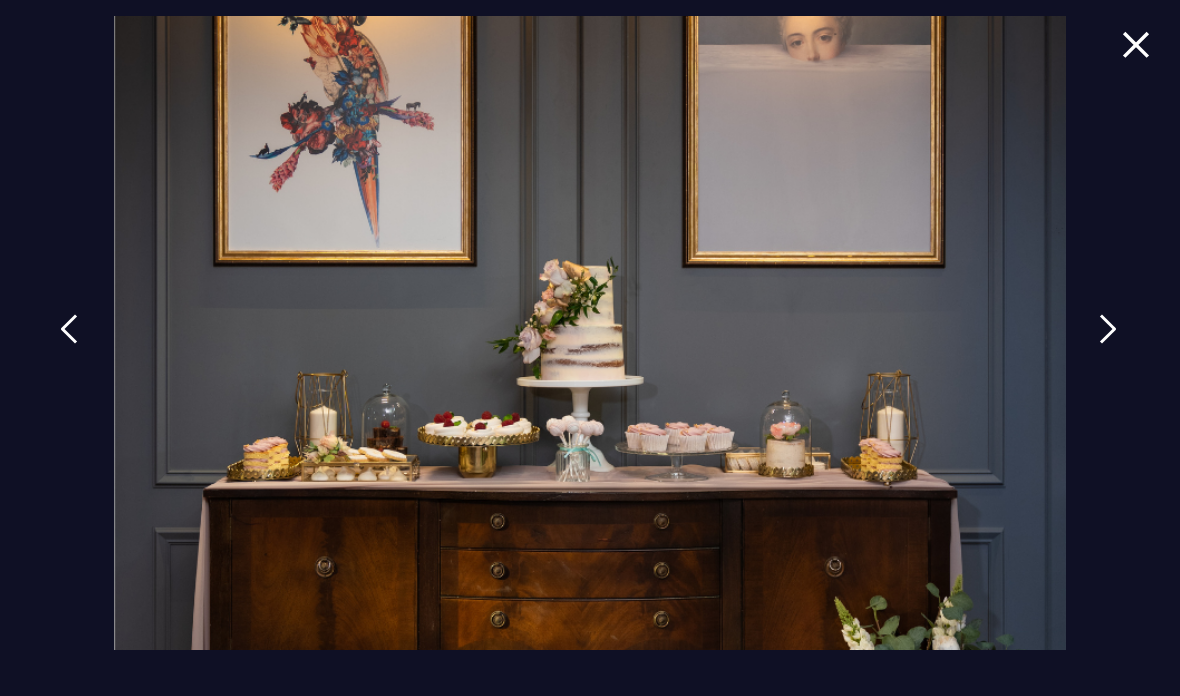 click at bounding box center (1108, 329) 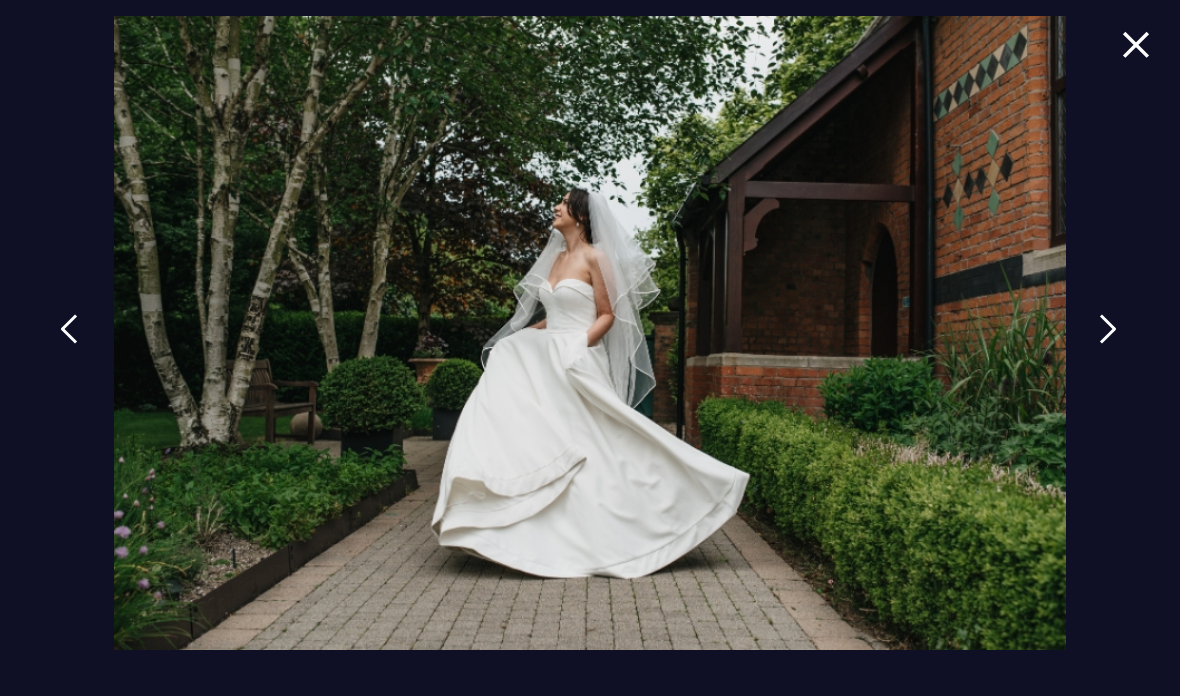 click at bounding box center (1108, 329) 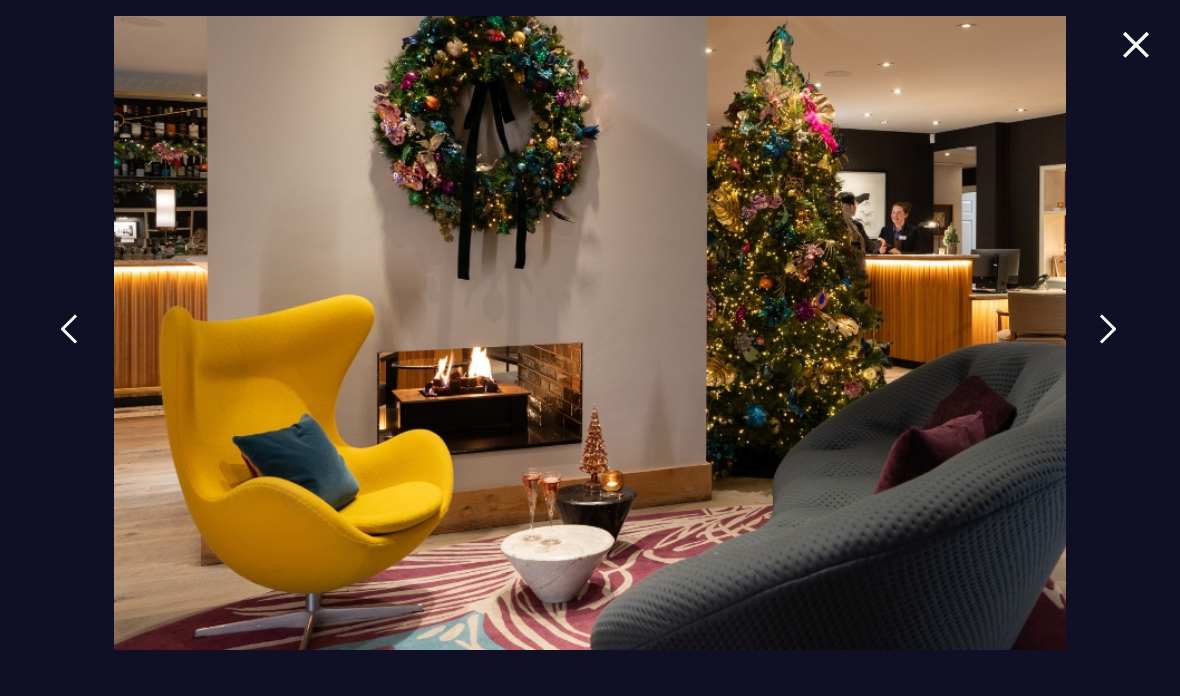 click at bounding box center [1108, 329] 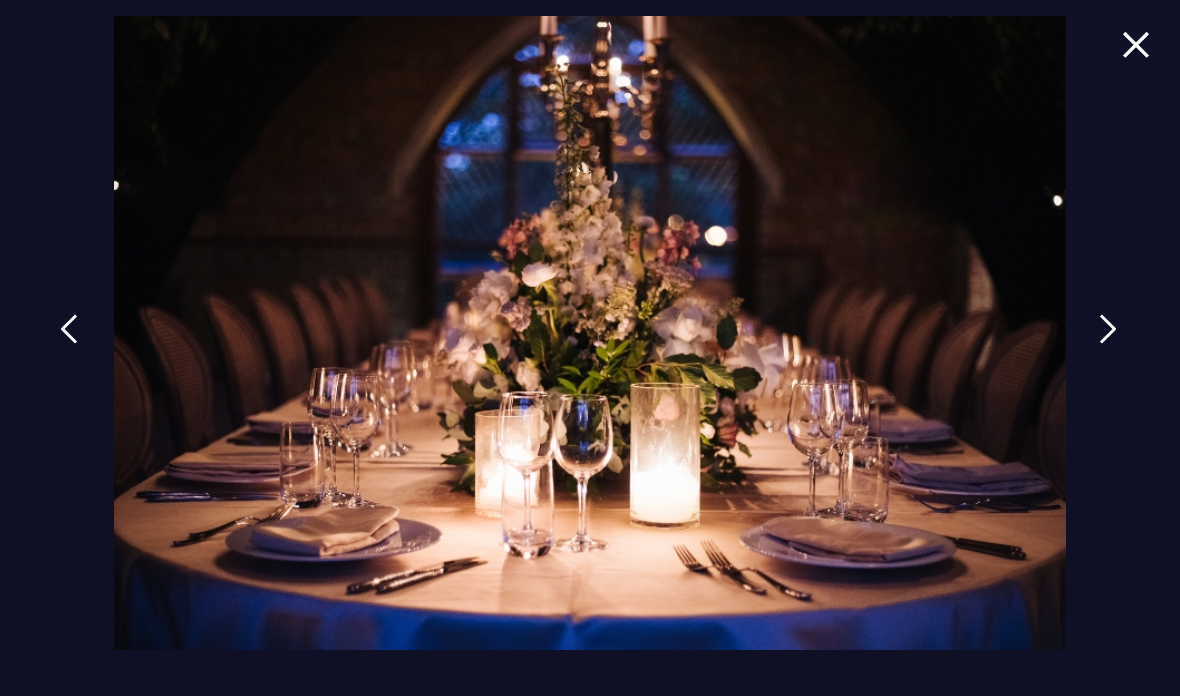 click at bounding box center [1108, 329] 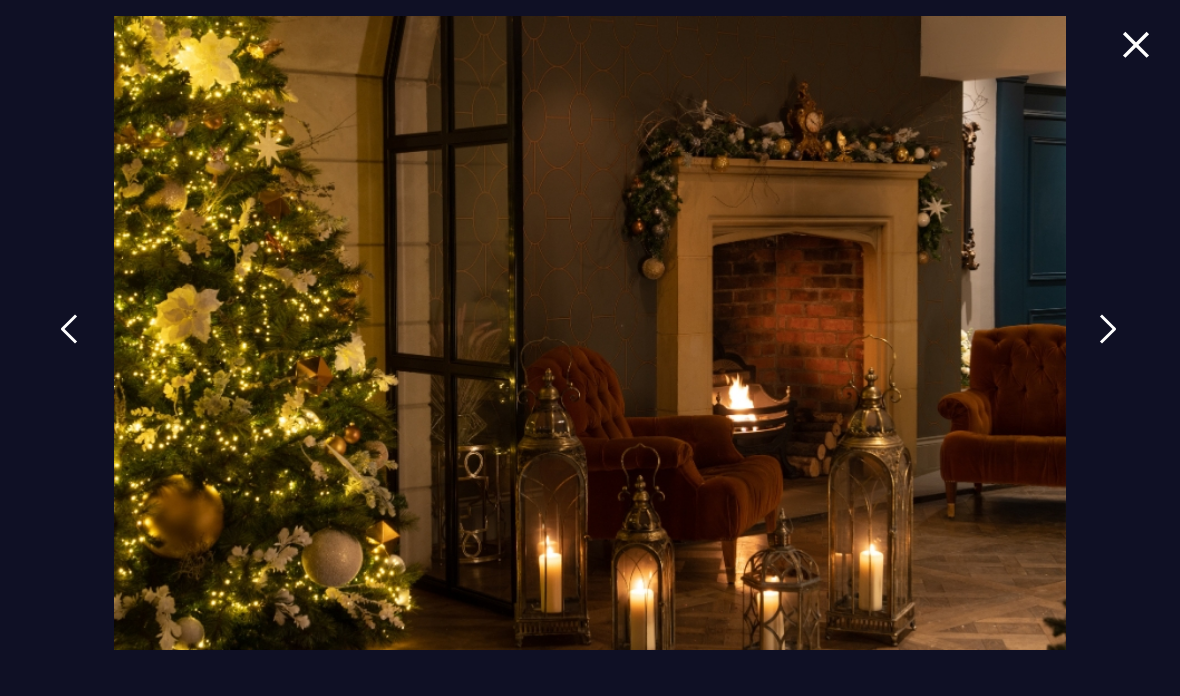 click at bounding box center [1108, 329] 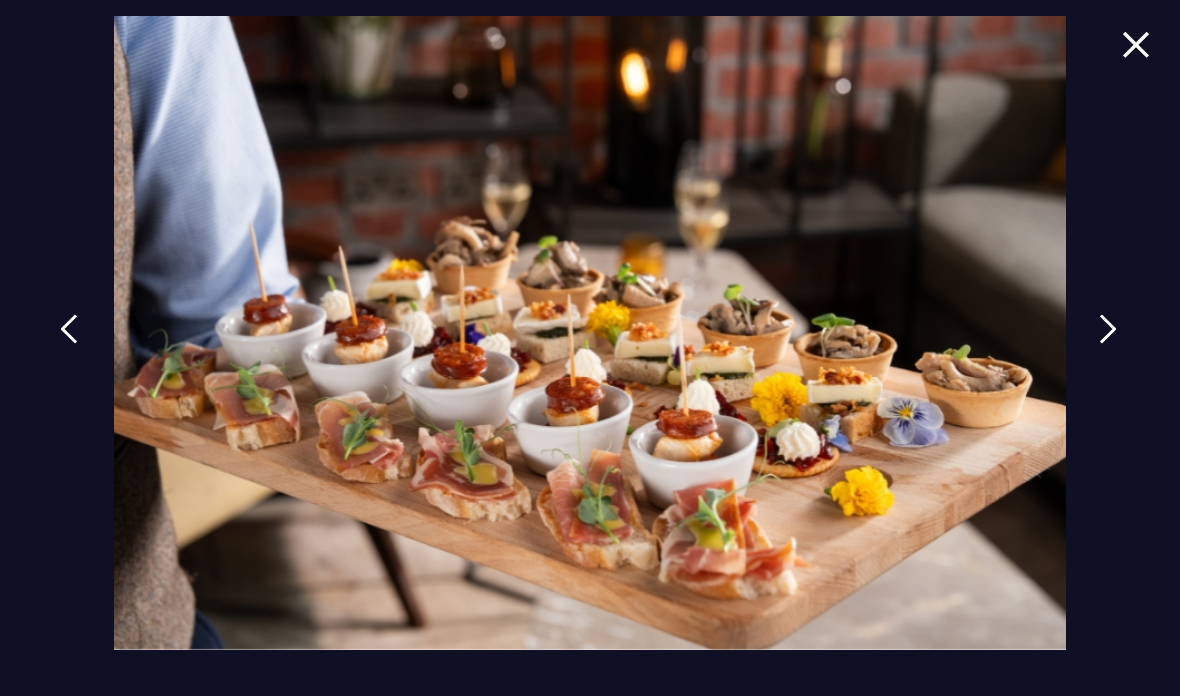 click at bounding box center [1108, 329] 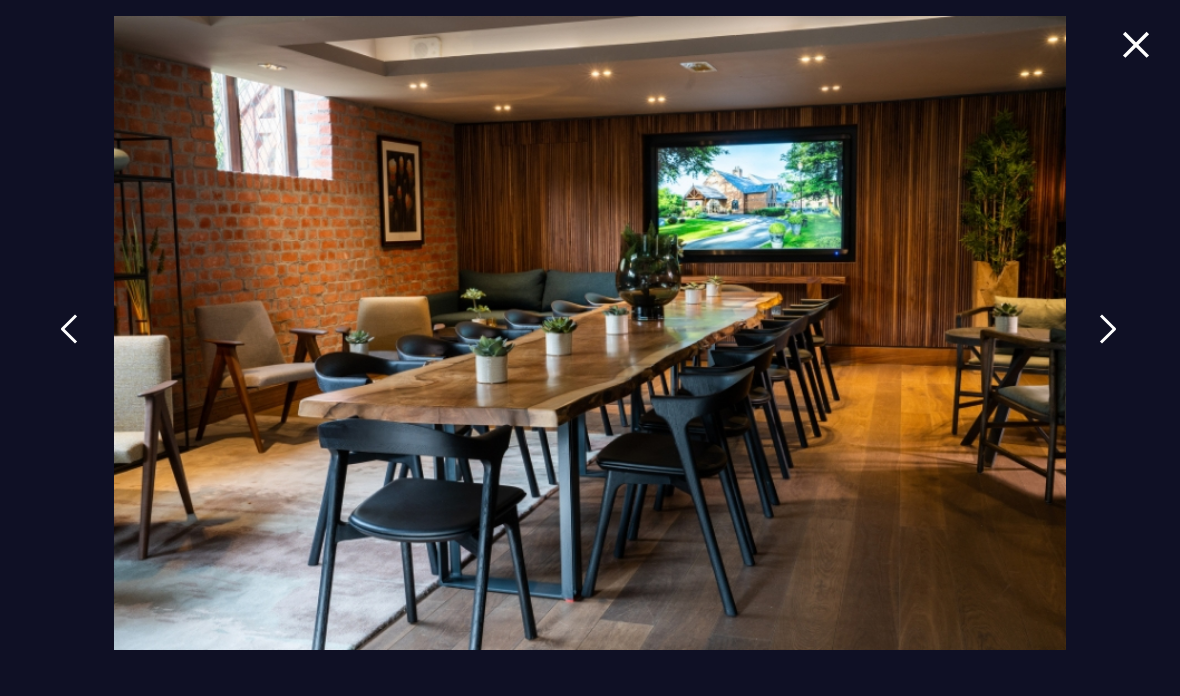 click at bounding box center (1108, 329) 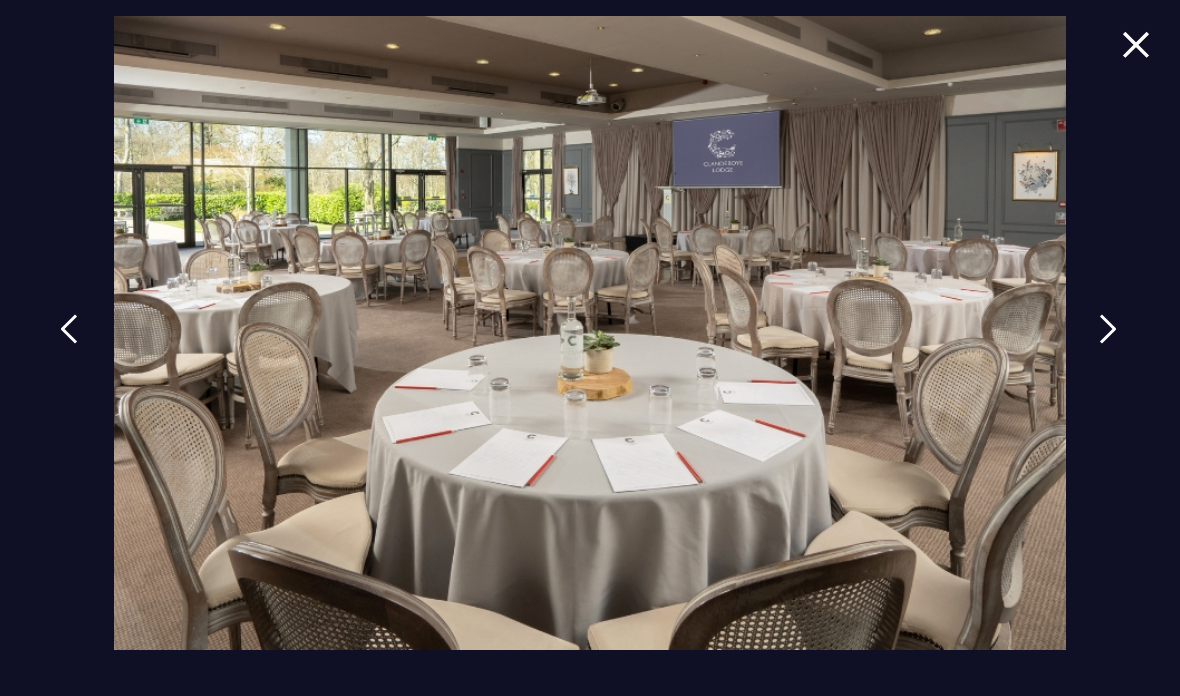 click at bounding box center (1108, 329) 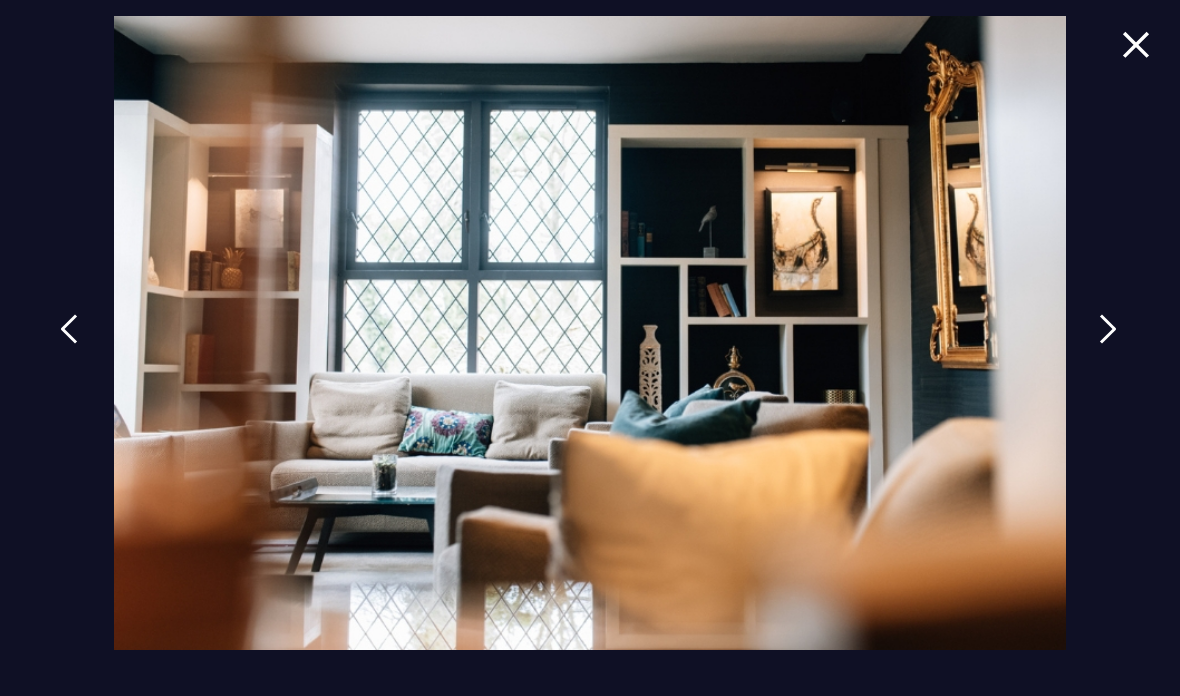 click at bounding box center [1108, 329] 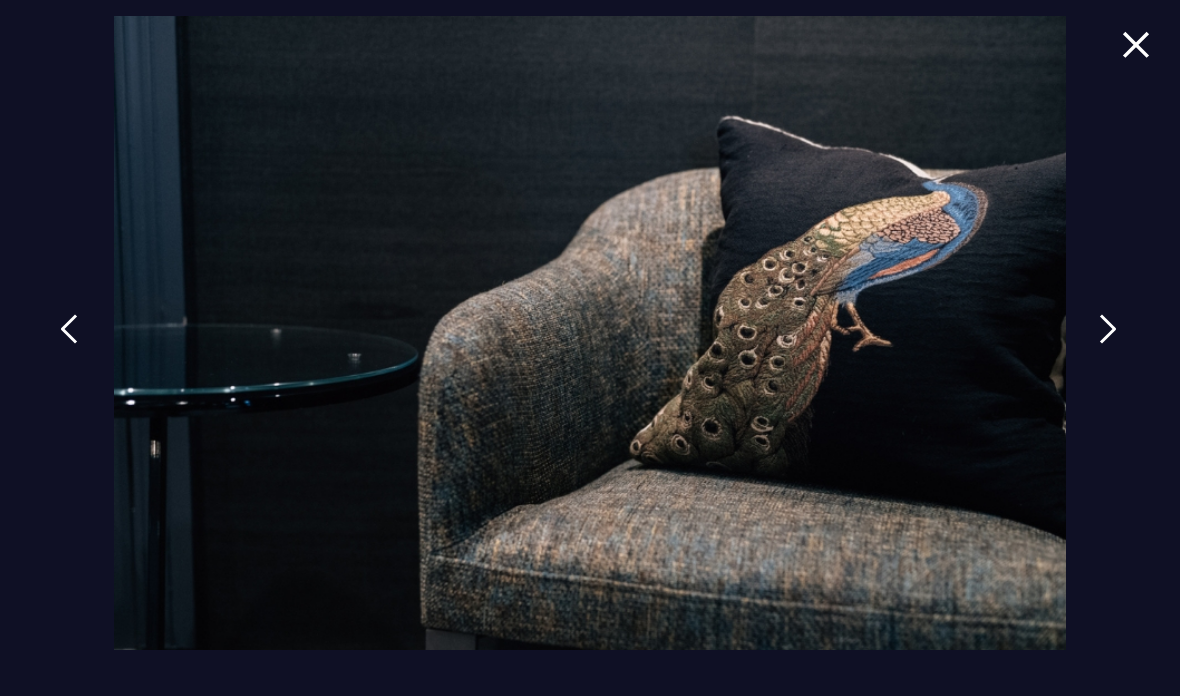 click at bounding box center (1108, 329) 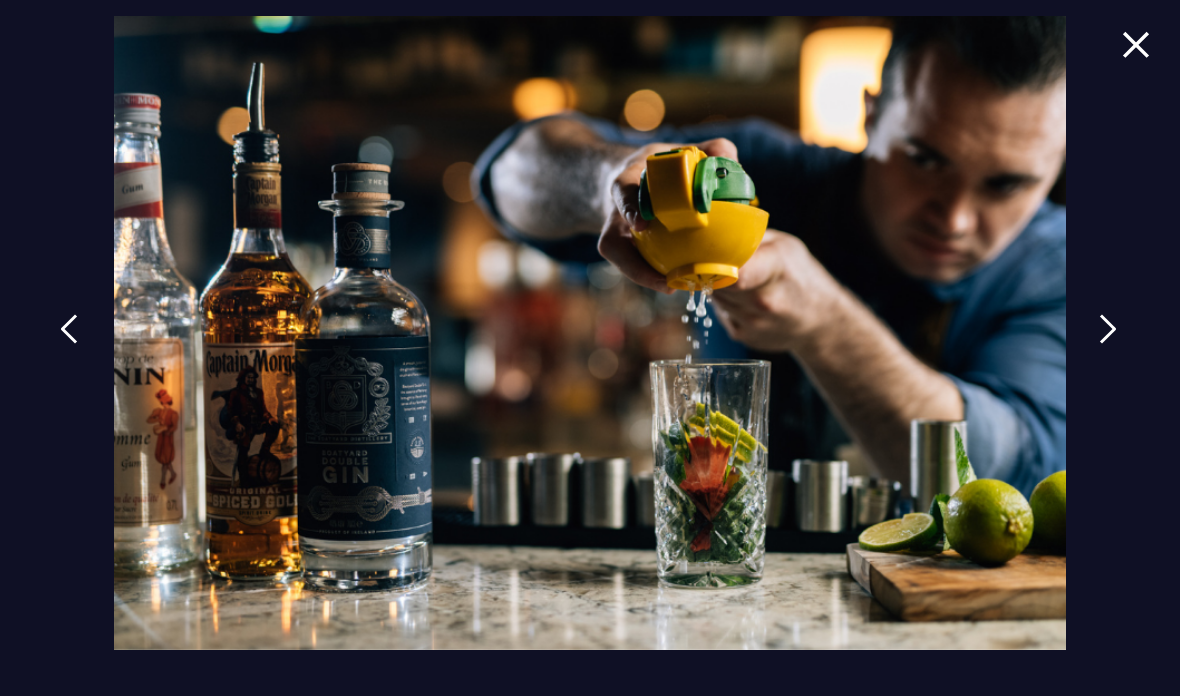 click at bounding box center (1108, 329) 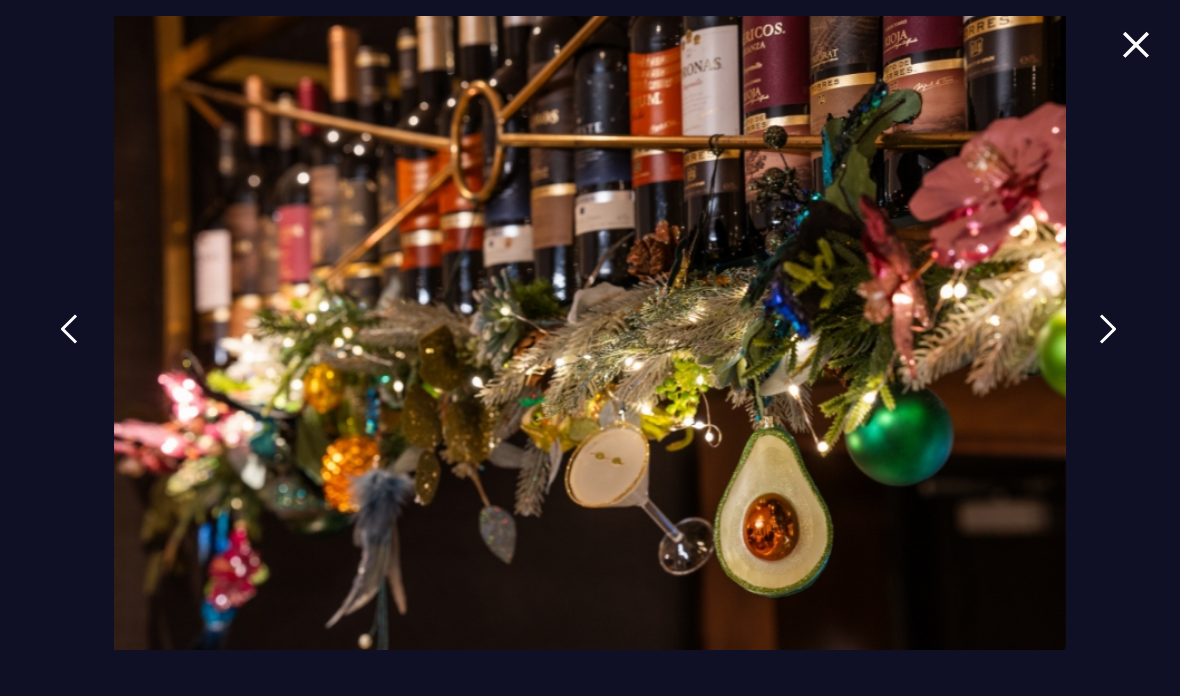 click at bounding box center [1108, 329] 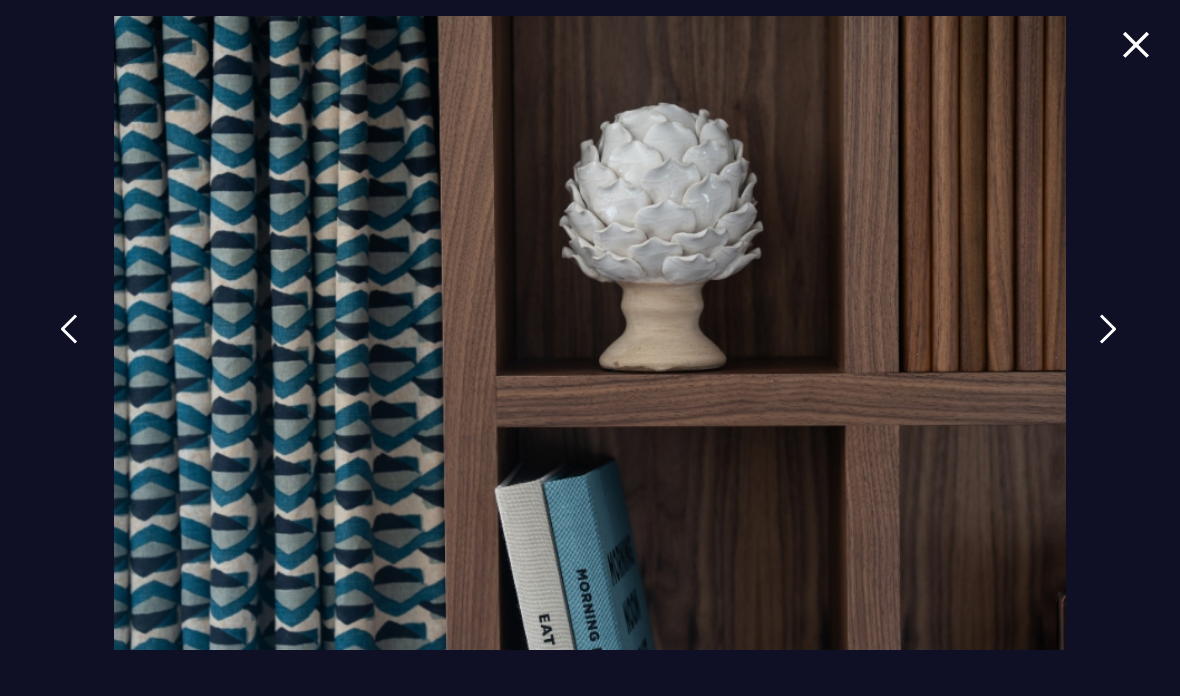 click at bounding box center (1108, 329) 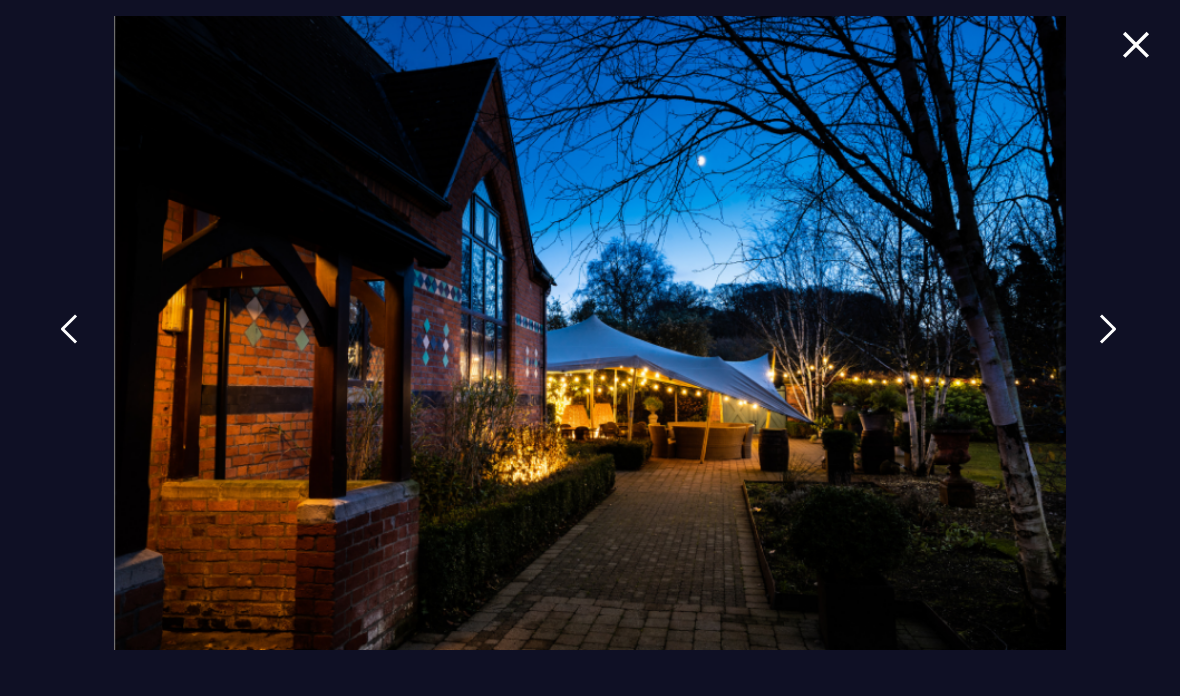 click at bounding box center (1108, 329) 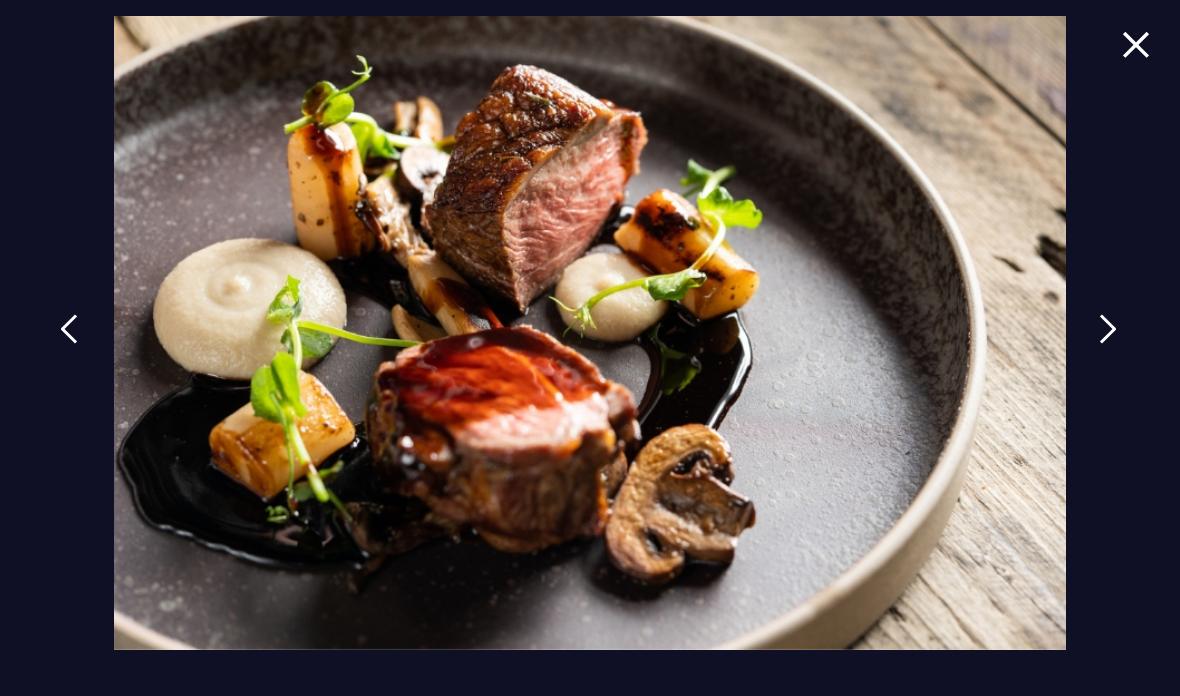 click at bounding box center (1108, 329) 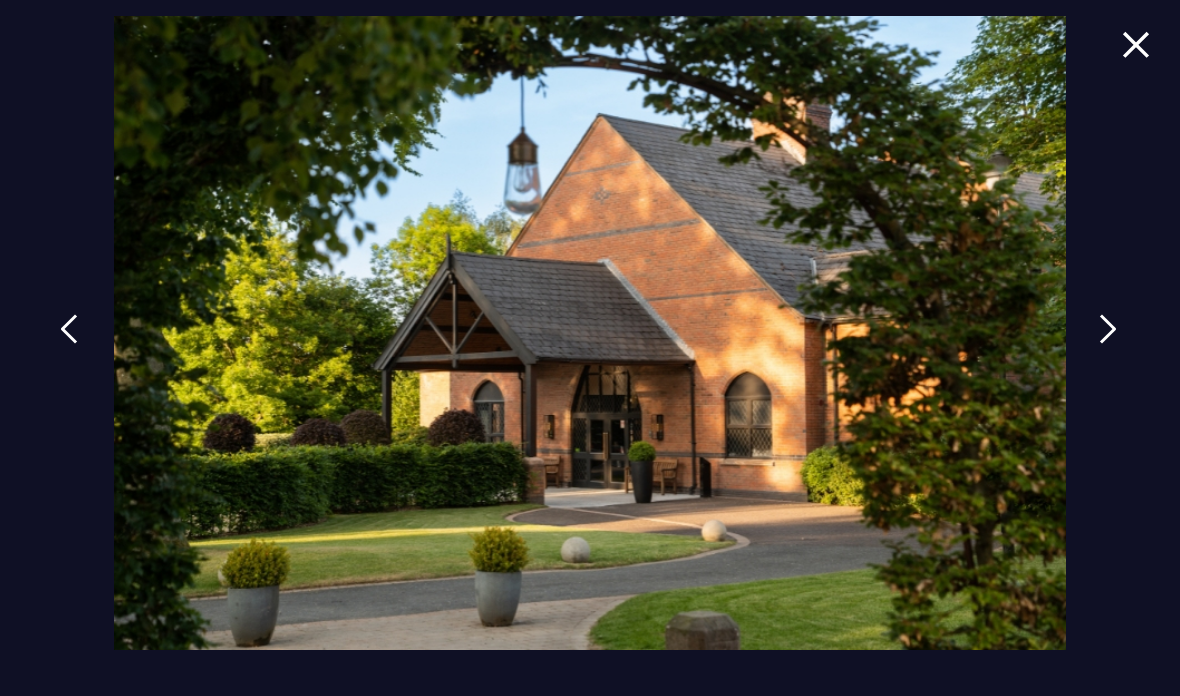 click at bounding box center [1108, 329] 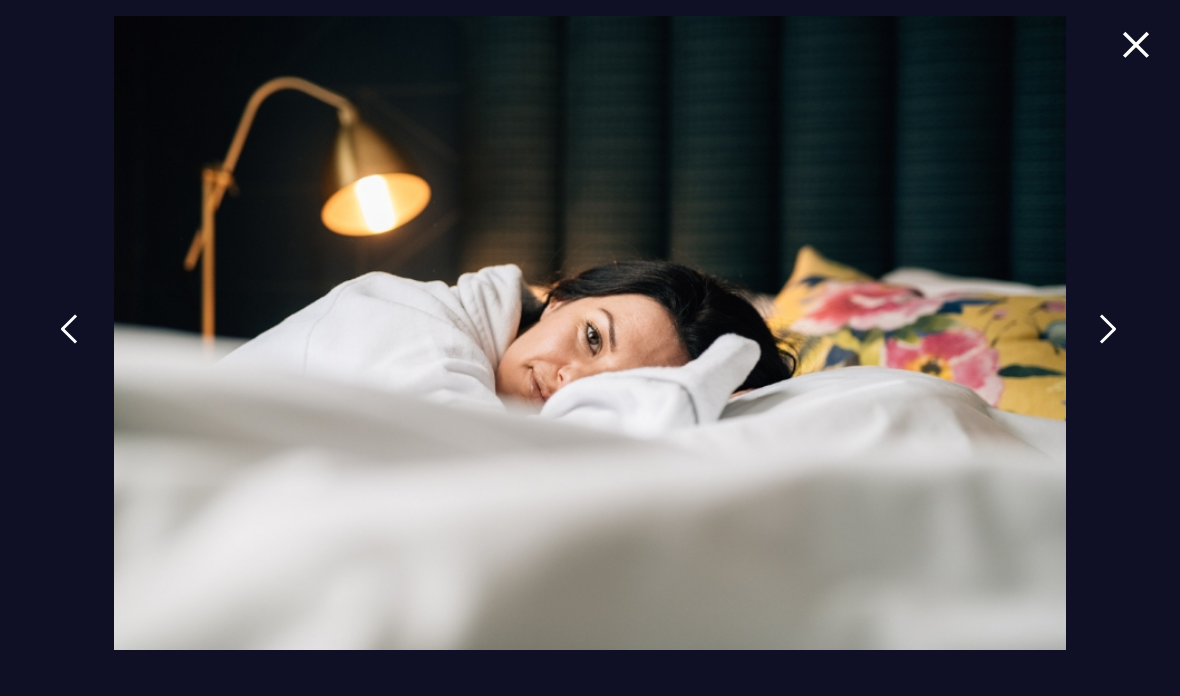 click at bounding box center (1108, 329) 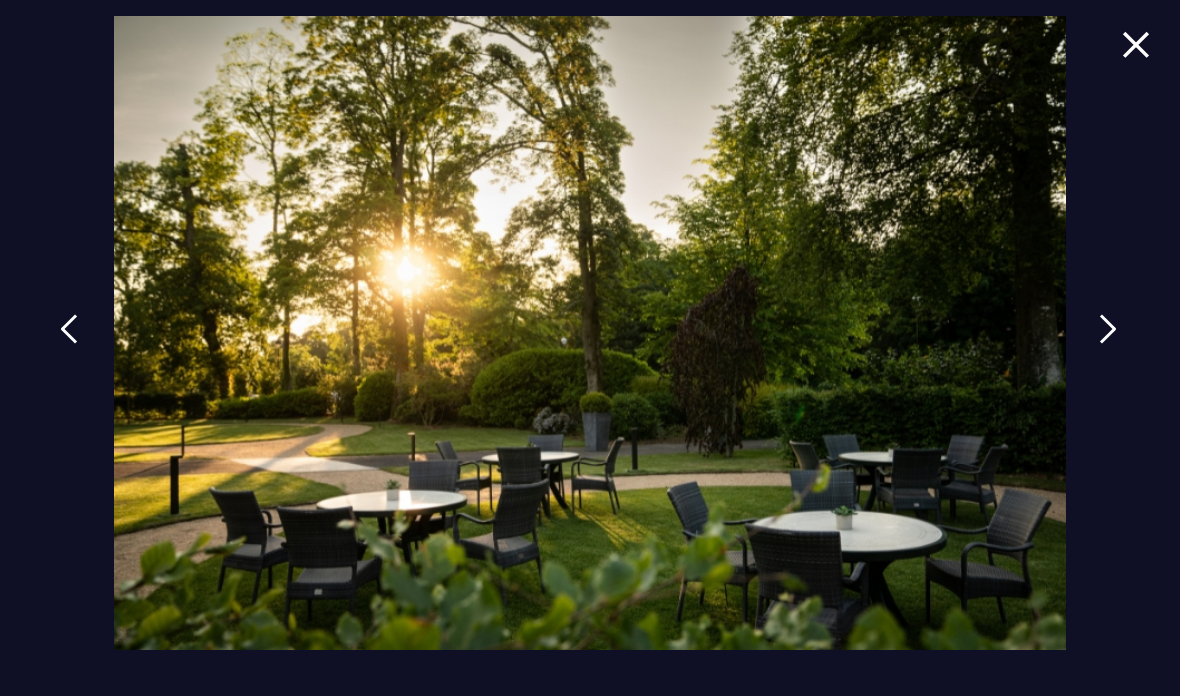 click at bounding box center (1136, 44) 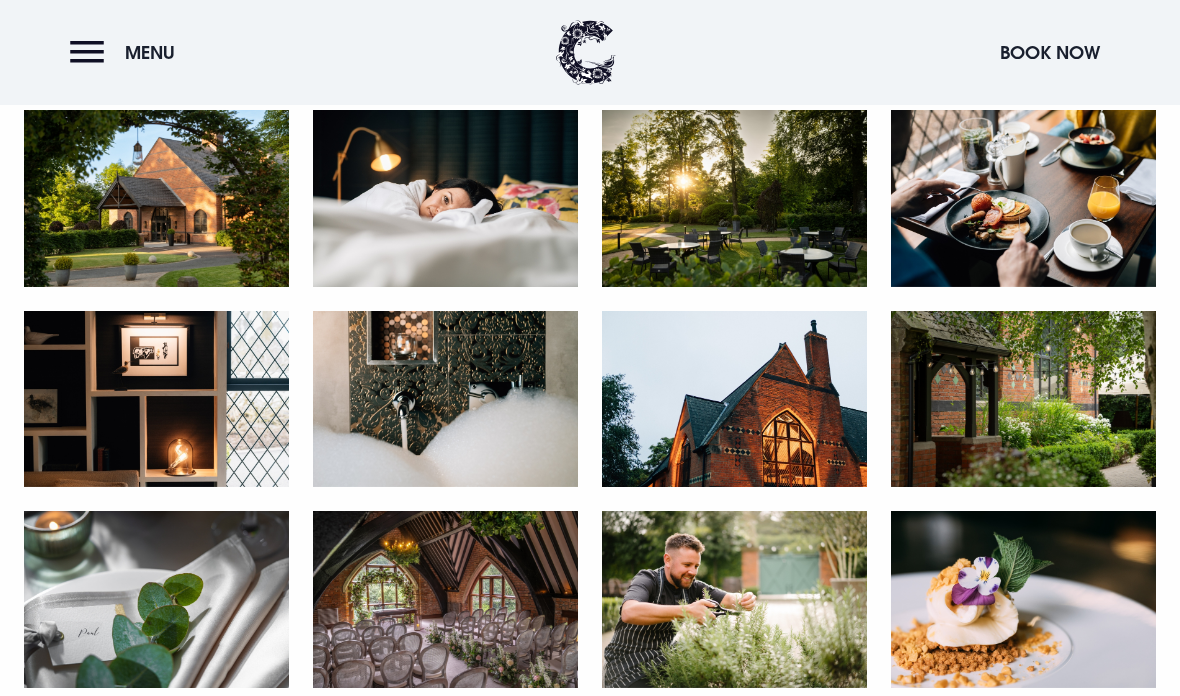 click on "Menu" at bounding box center [127, 52] 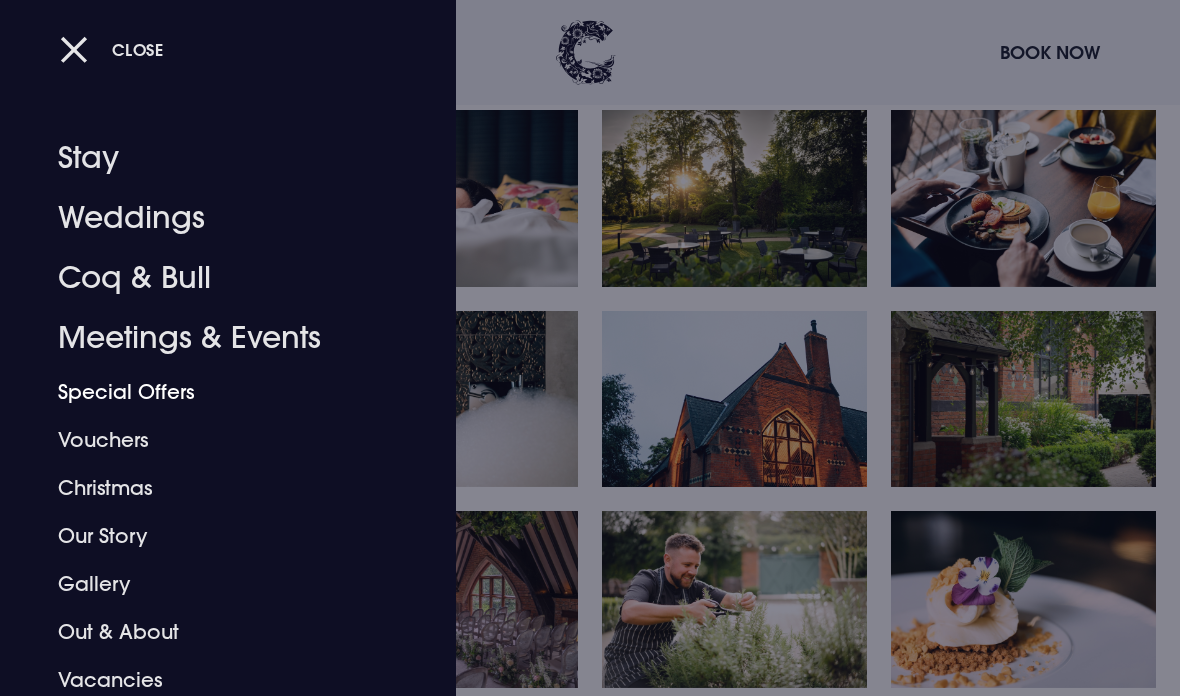 click on "Special Offers" at bounding box center (214, 392) 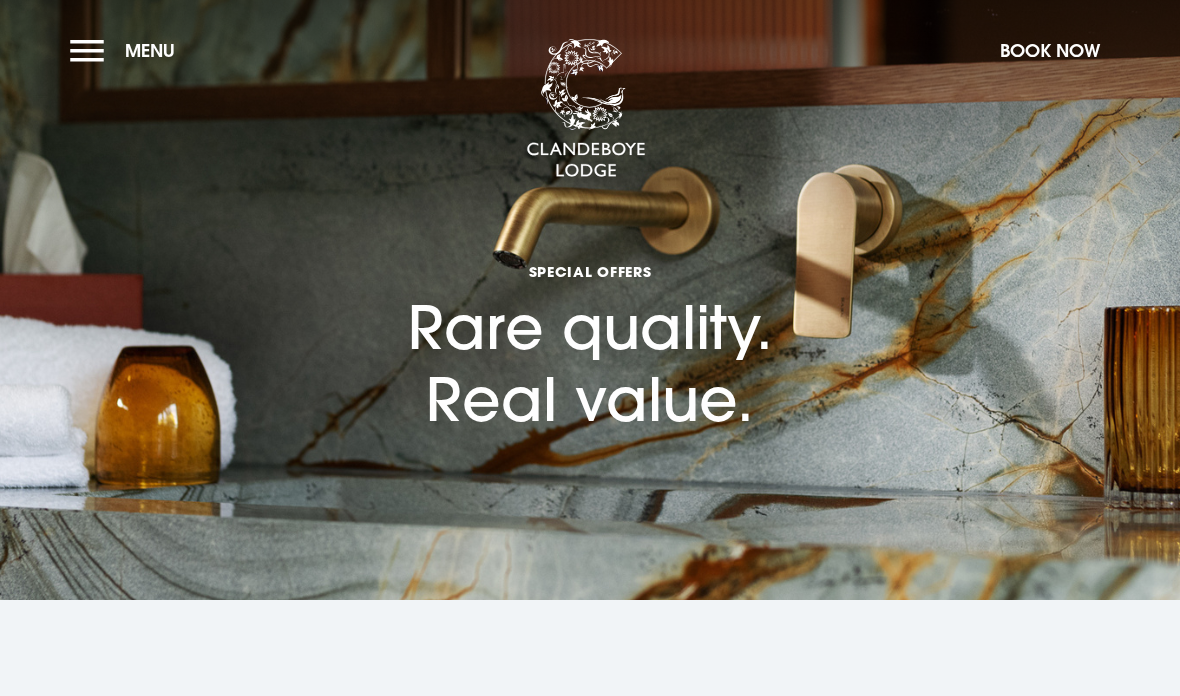 scroll, scrollTop: 0, scrollLeft: 0, axis: both 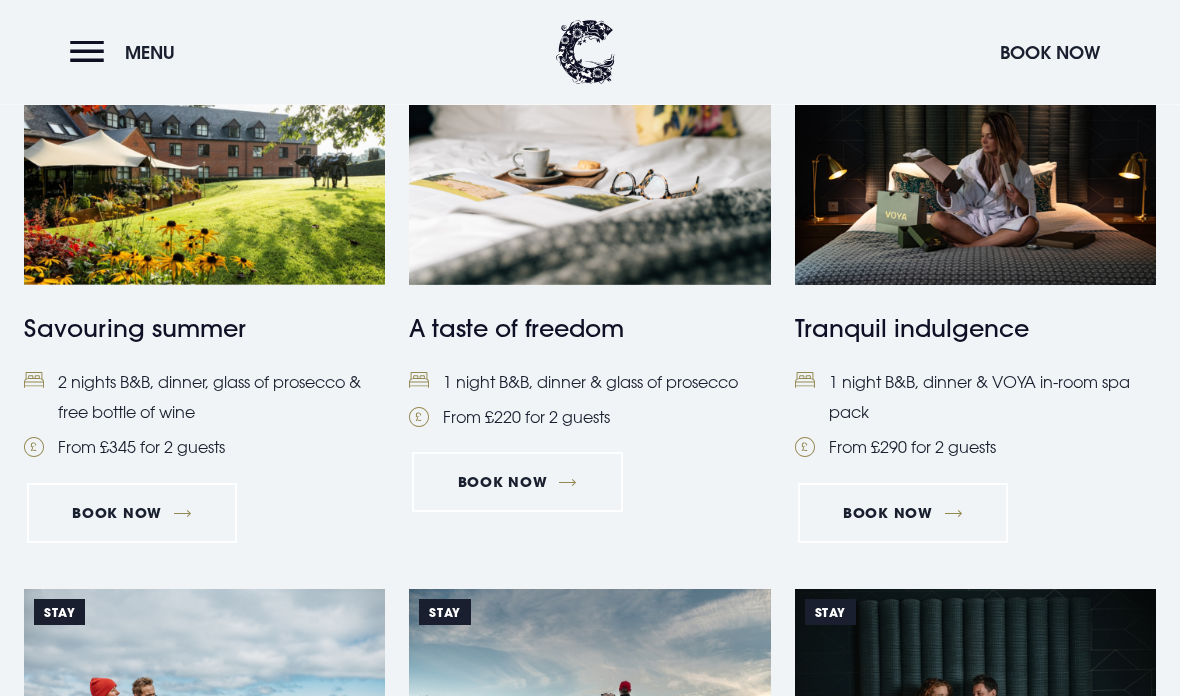 click on "Book Now" at bounding box center (132, 514) 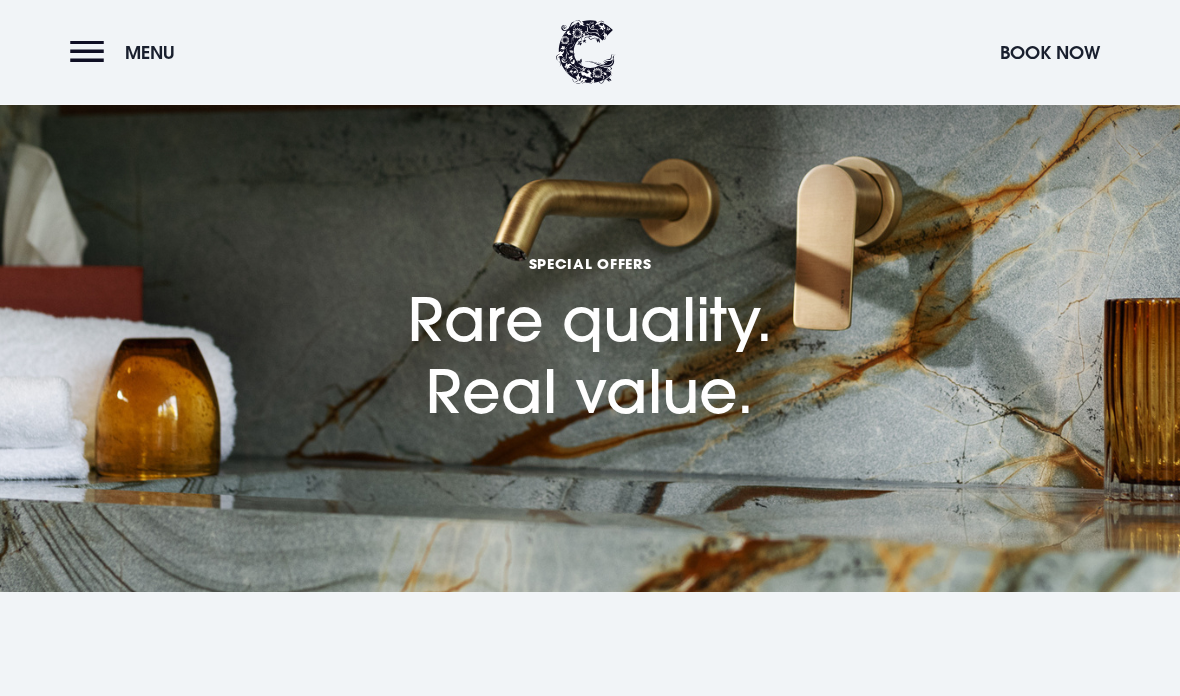 scroll, scrollTop: 0, scrollLeft: 0, axis: both 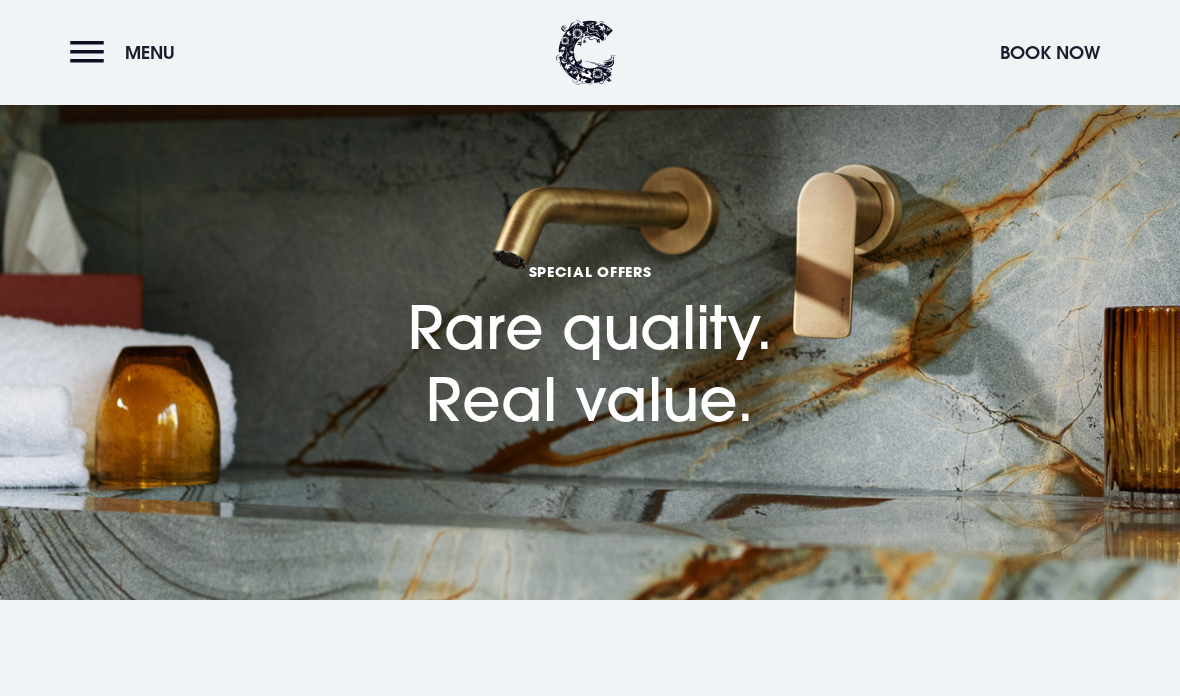 click on "Menu" at bounding box center [127, 52] 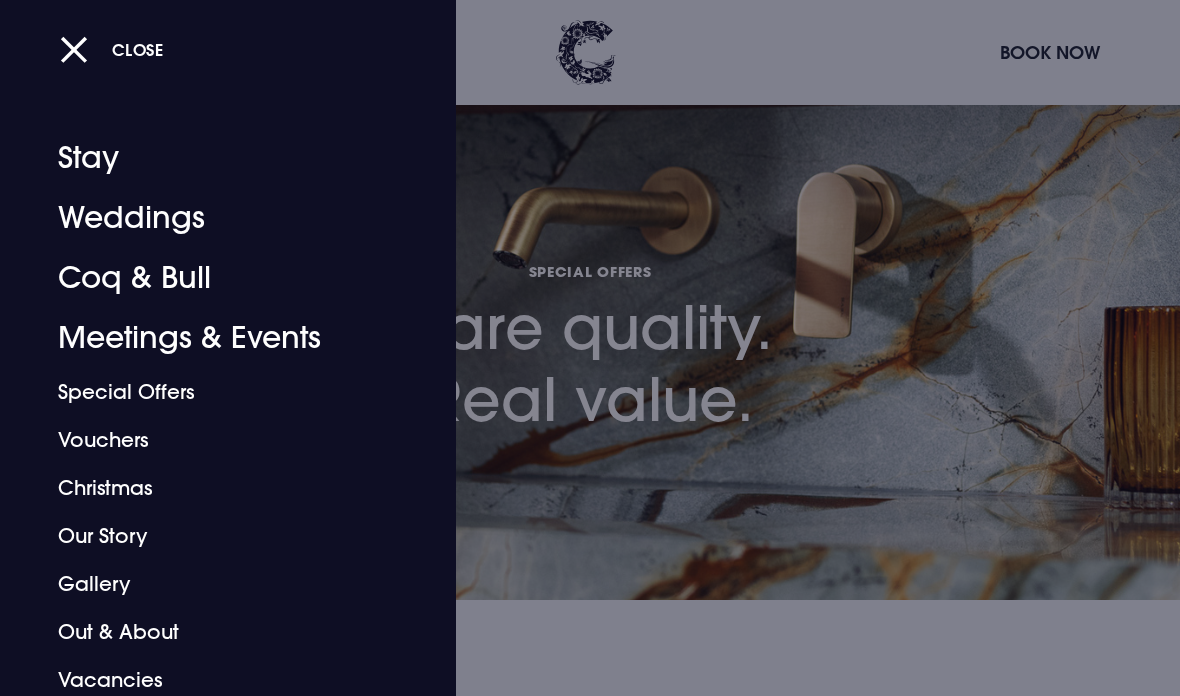 scroll, scrollTop: 0, scrollLeft: 0, axis: both 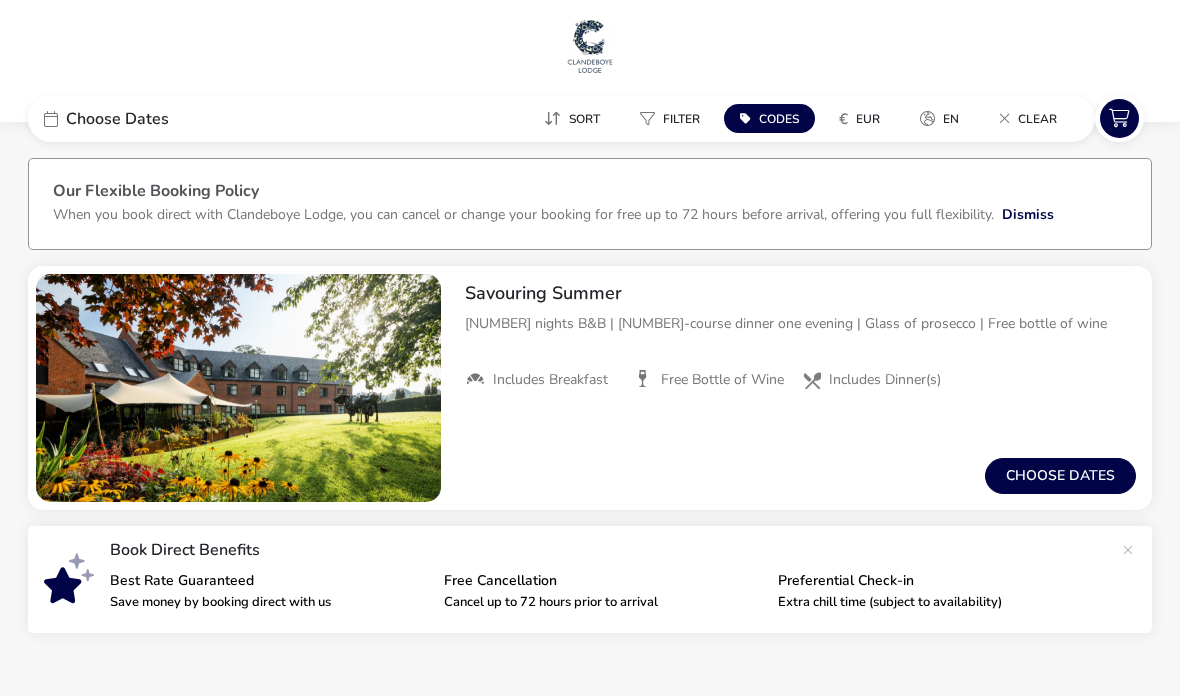 click on "Choose dates" at bounding box center (1060, 476) 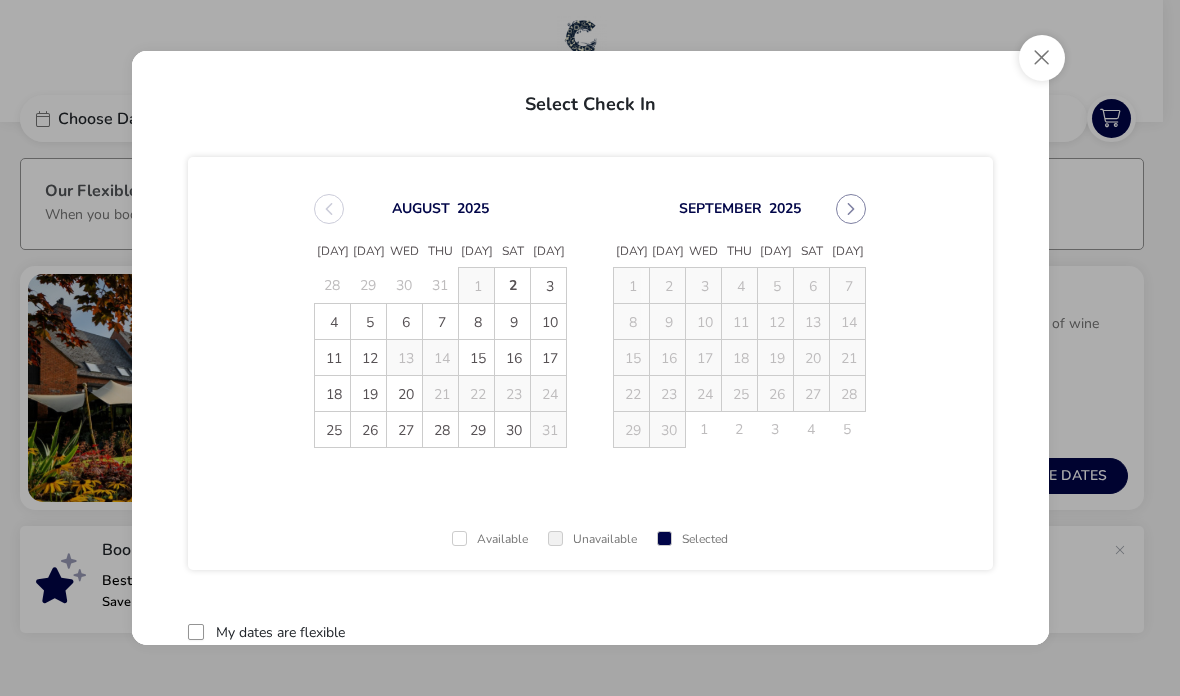 click on "September   2025" at bounding box center [739, 209] 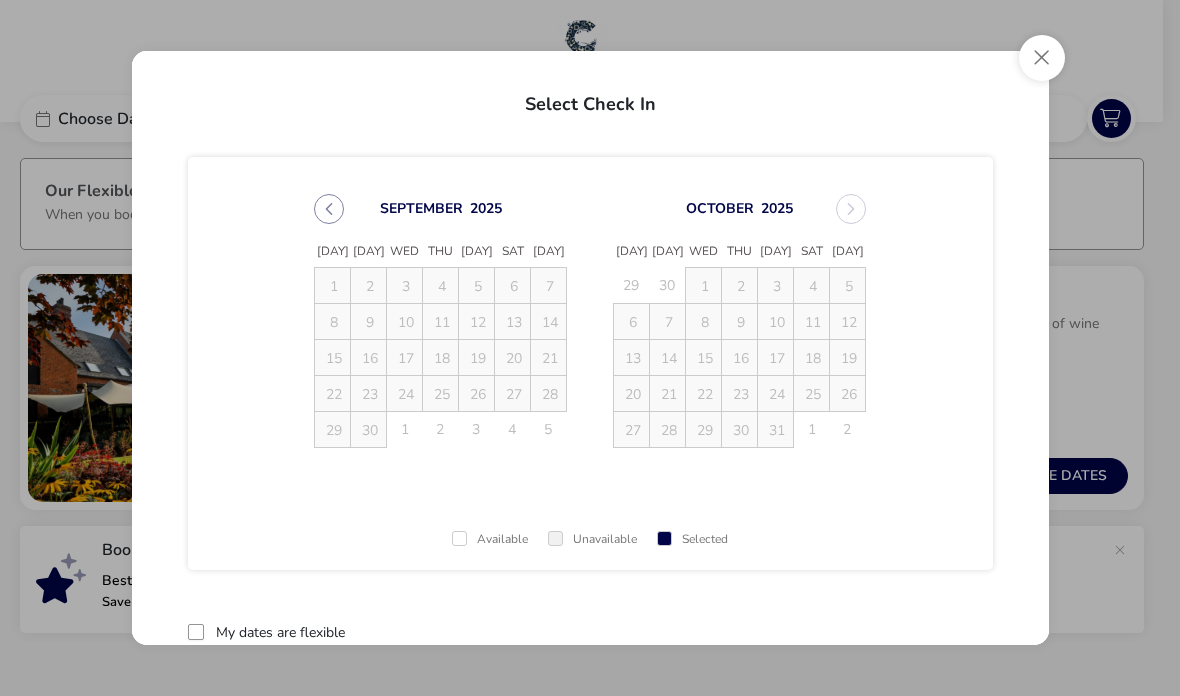 click 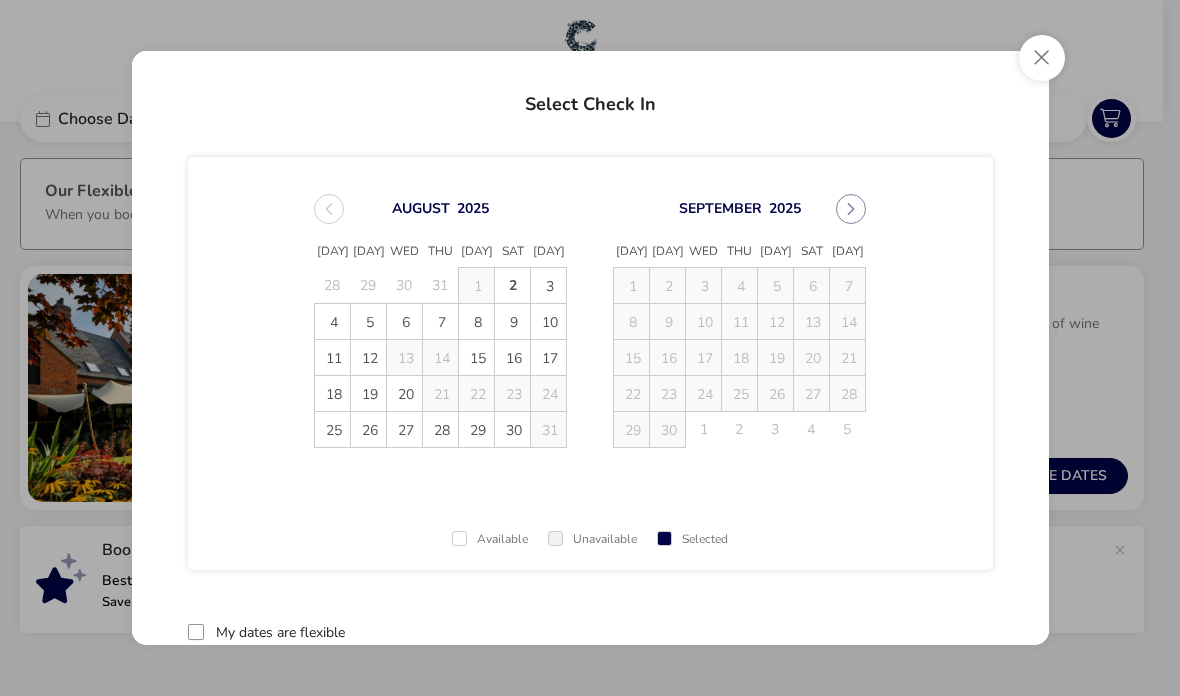 click on "16" at bounding box center (513, 358) 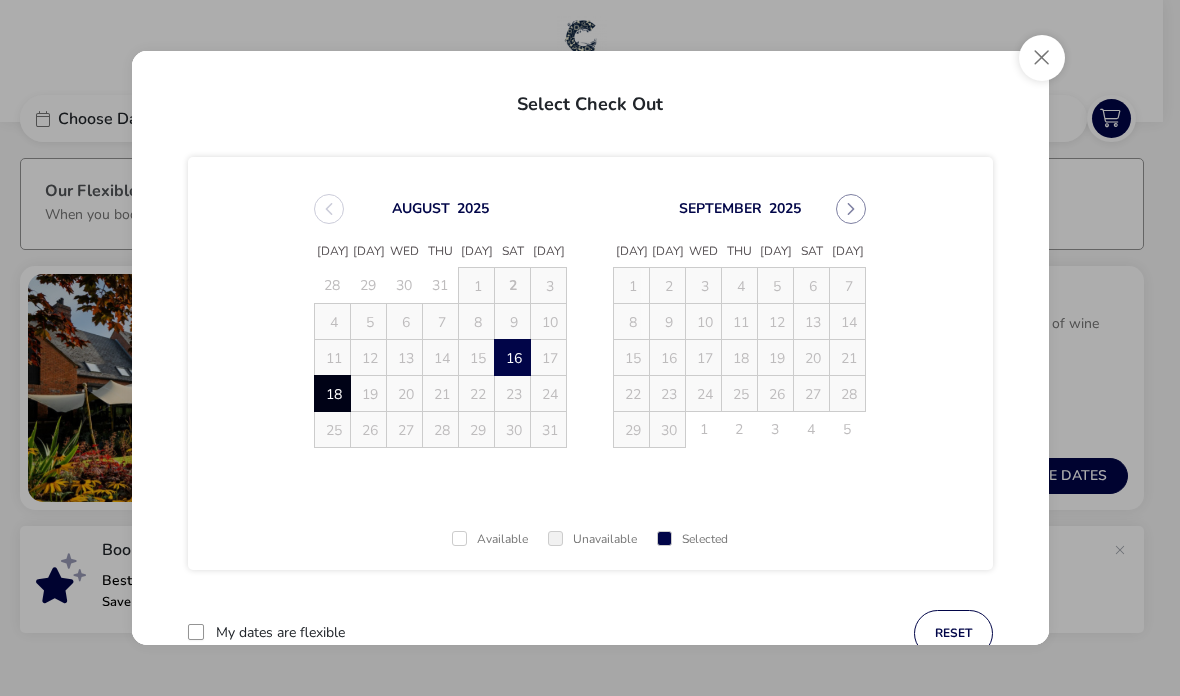 click on "18" at bounding box center [333, 394] 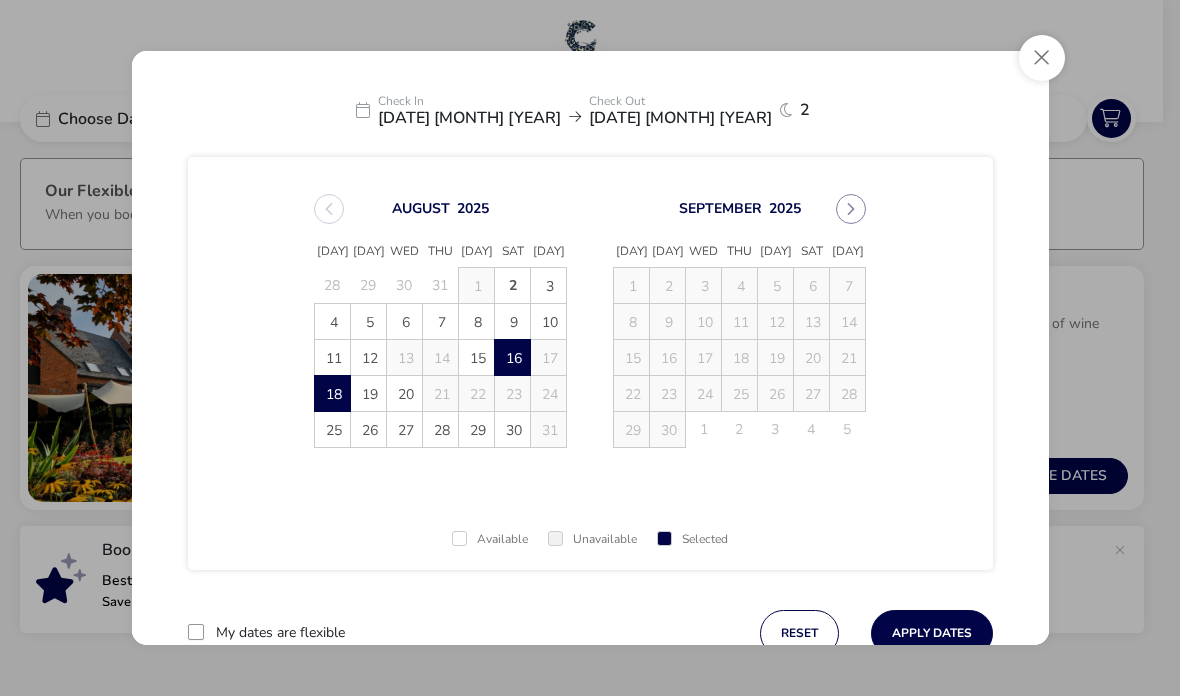 click on "Apply Dates" at bounding box center (932, 633) 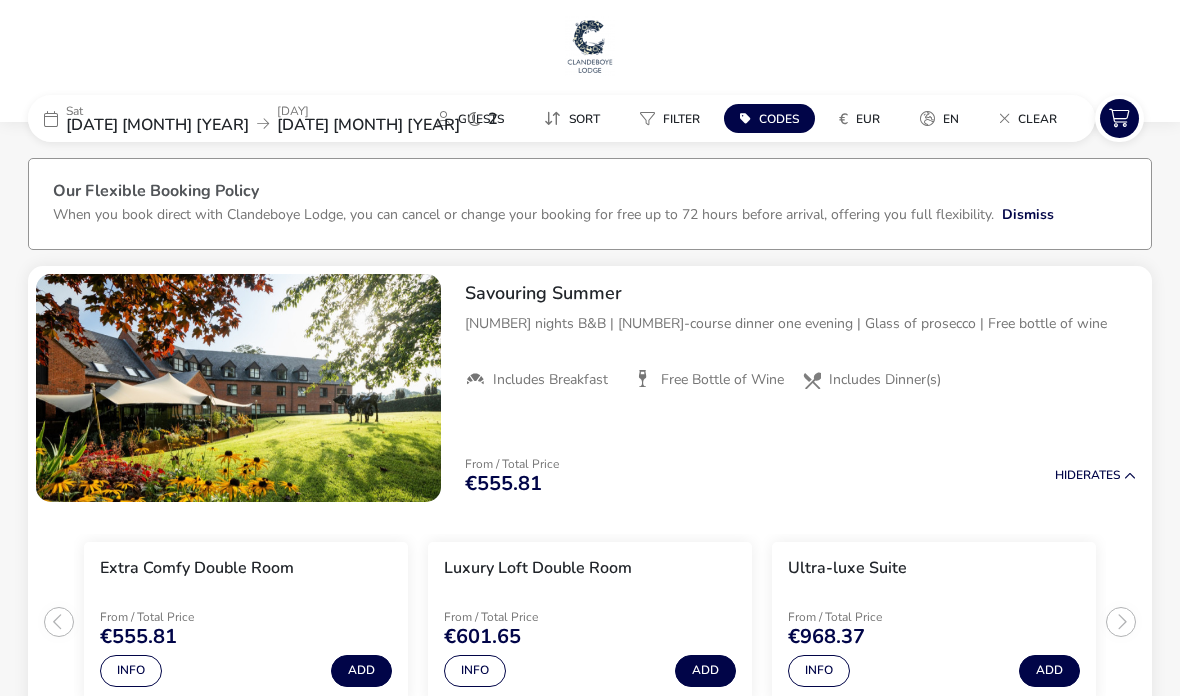 scroll, scrollTop: 33, scrollLeft: 0, axis: vertical 